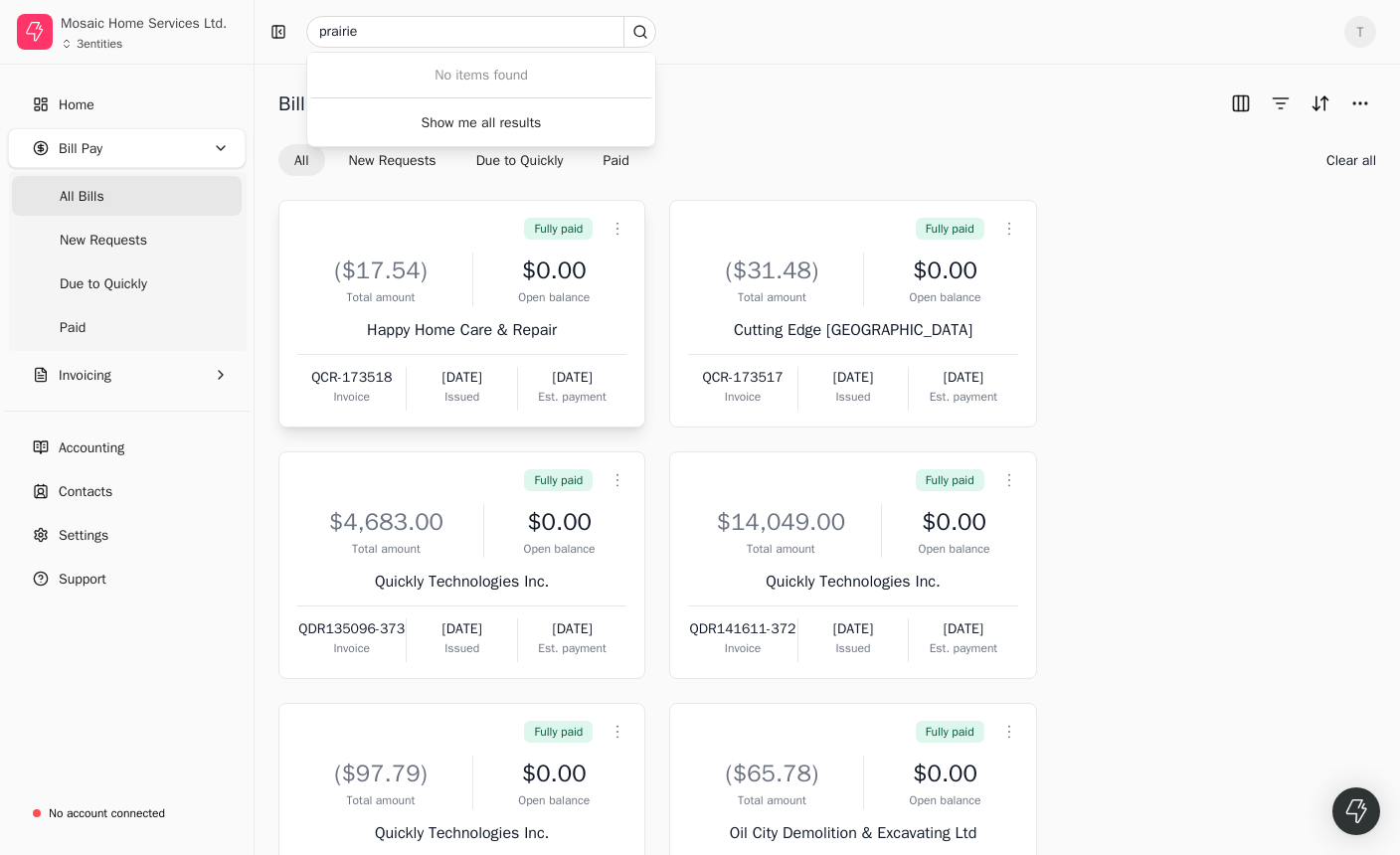 scroll, scrollTop: 0, scrollLeft: 0, axis: both 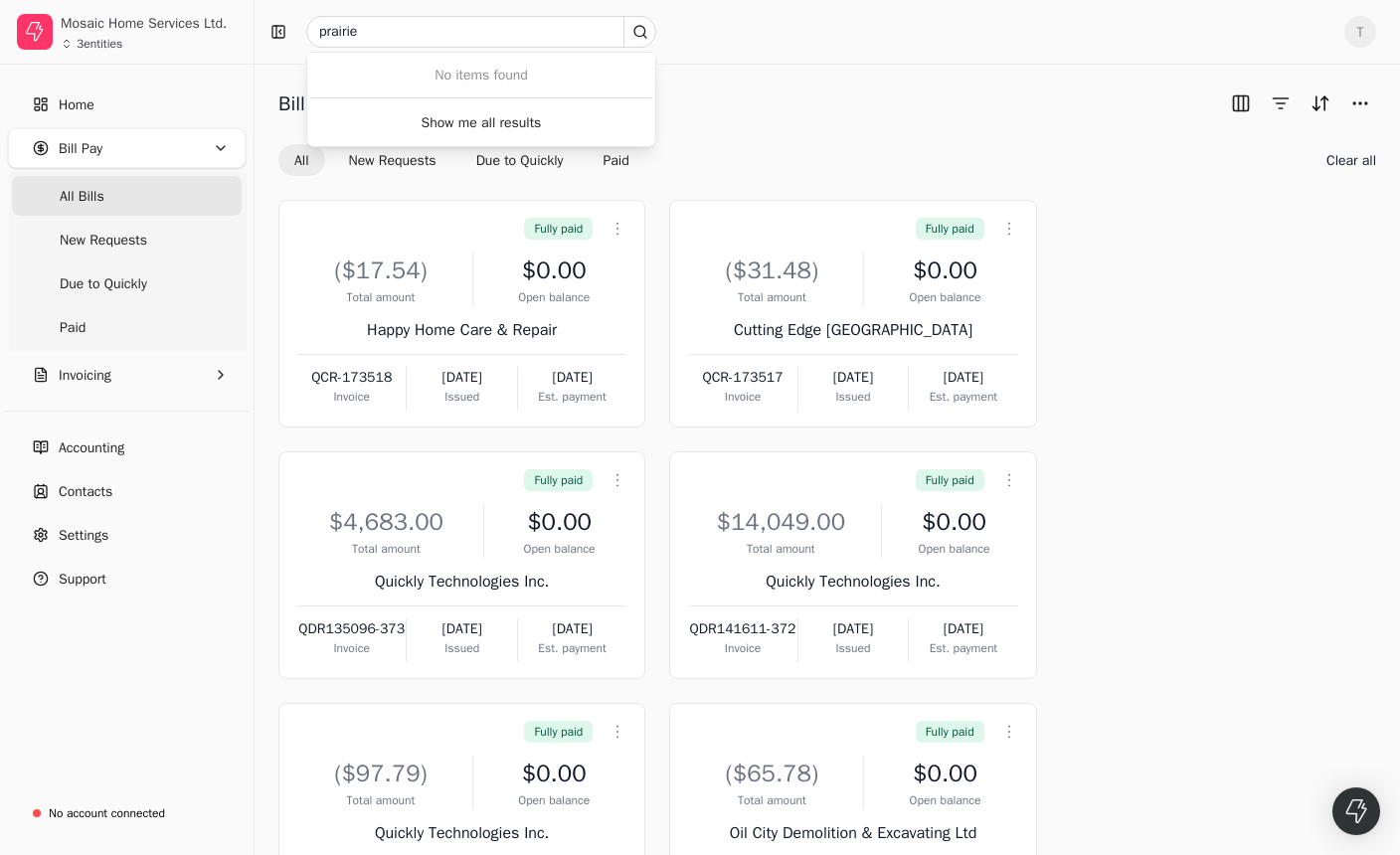 click on "Bill Pay All New Requests Due to Quickly Paid Clear all" at bounding box center [827, 131] 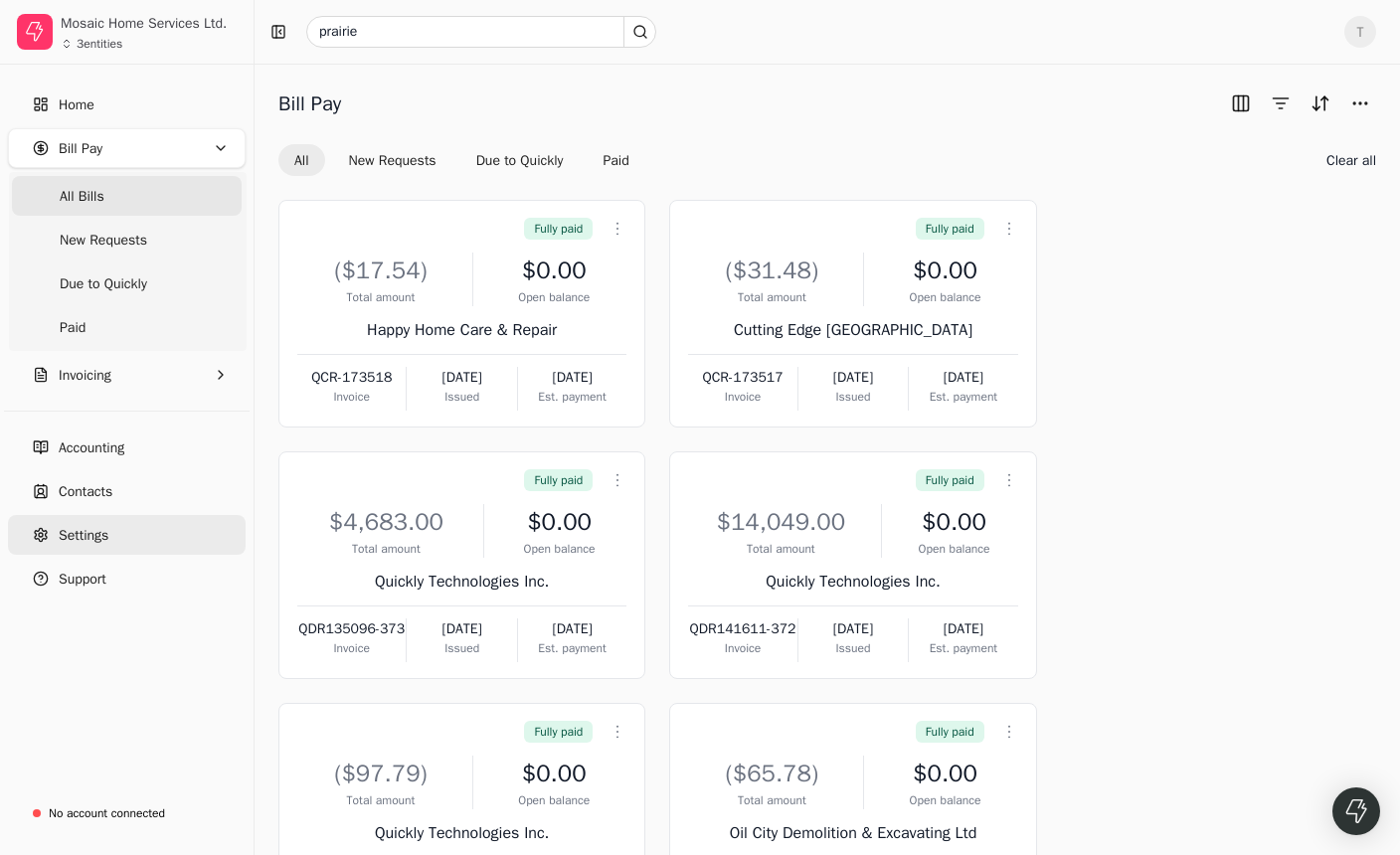 click on "Settings" at bounding box center (126, 535) 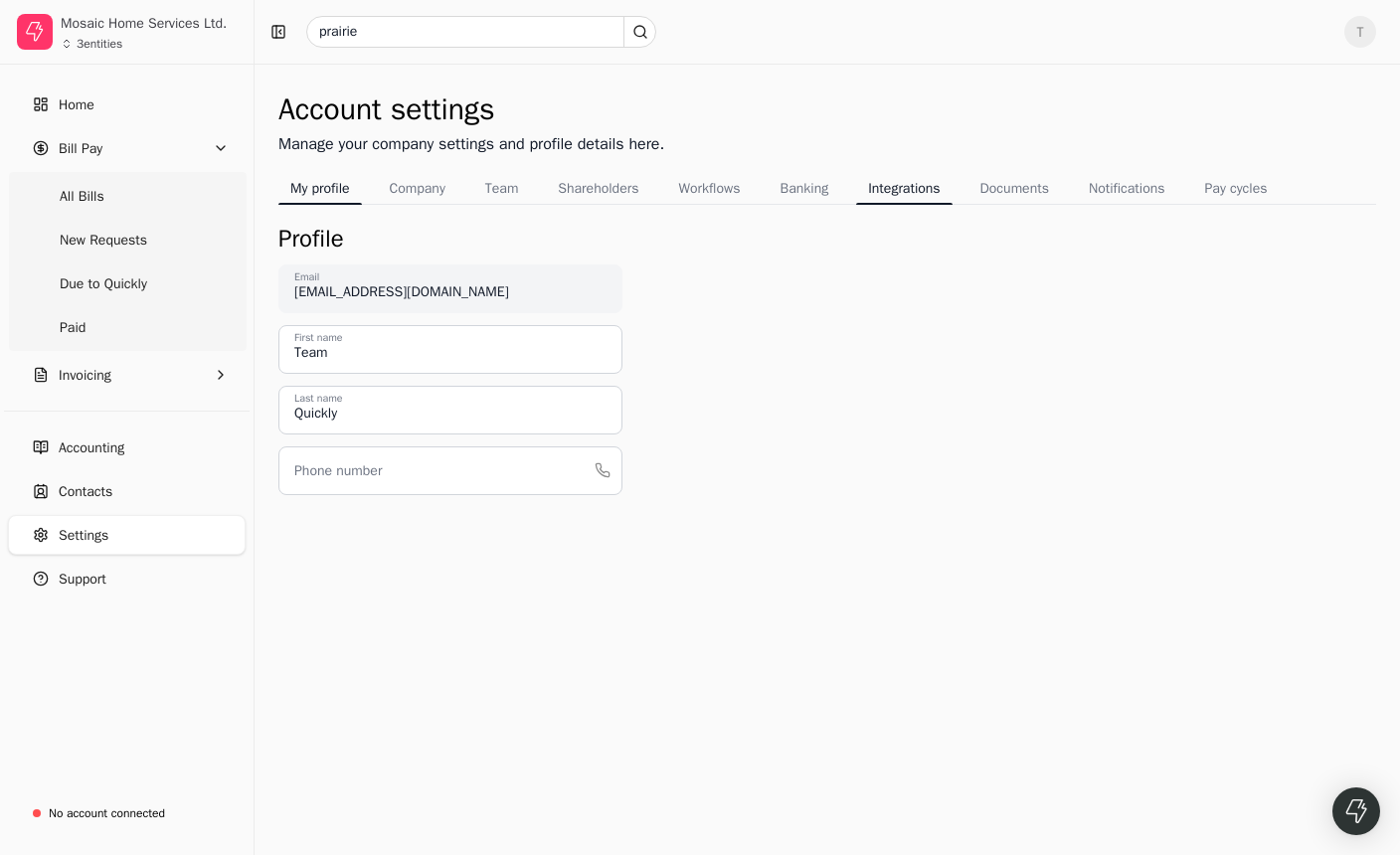 click on "Integrations" at bounding box center [904, 188] 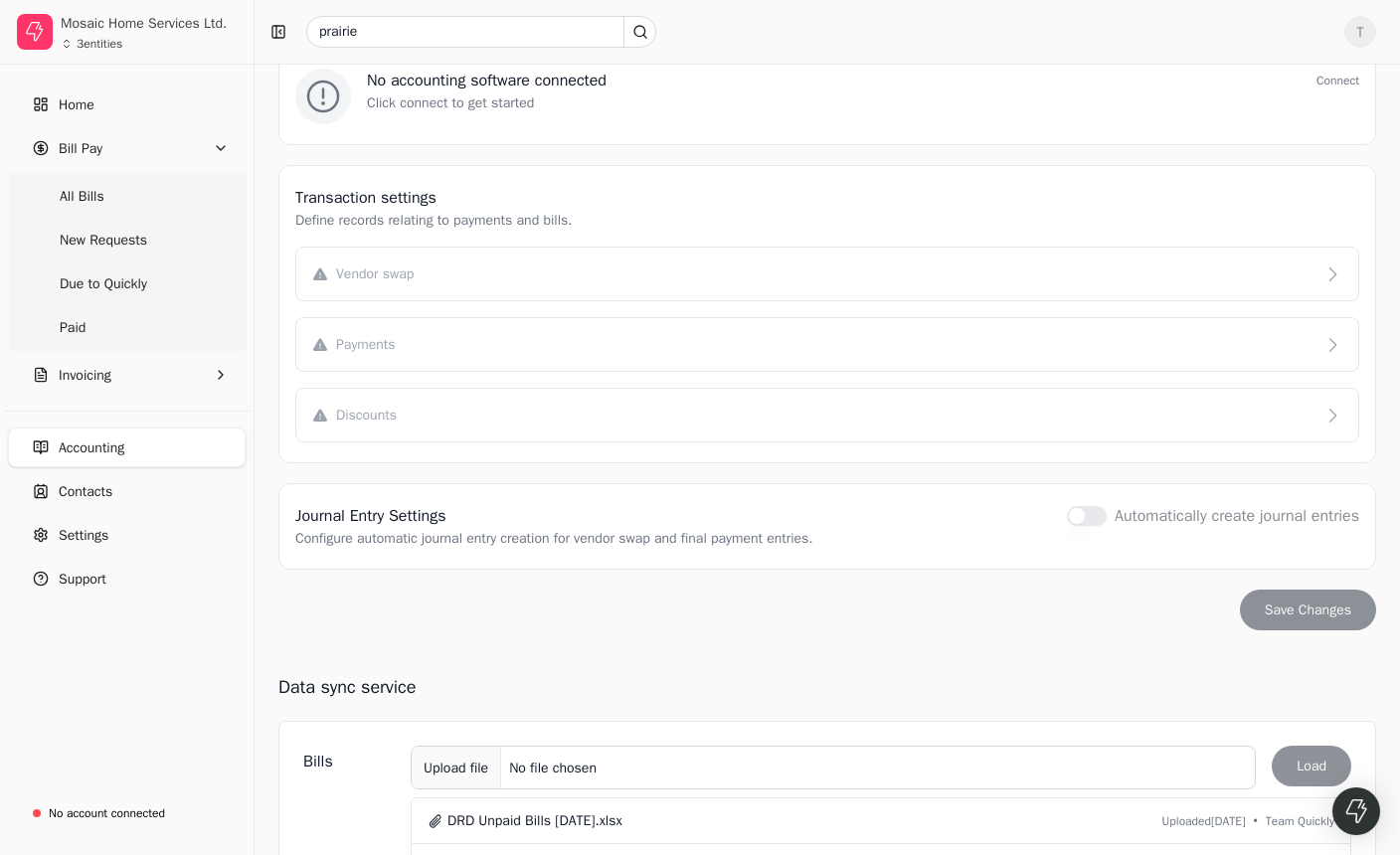 scroll, scrollTop: 540, scrollLeft: 0, axis: vertical 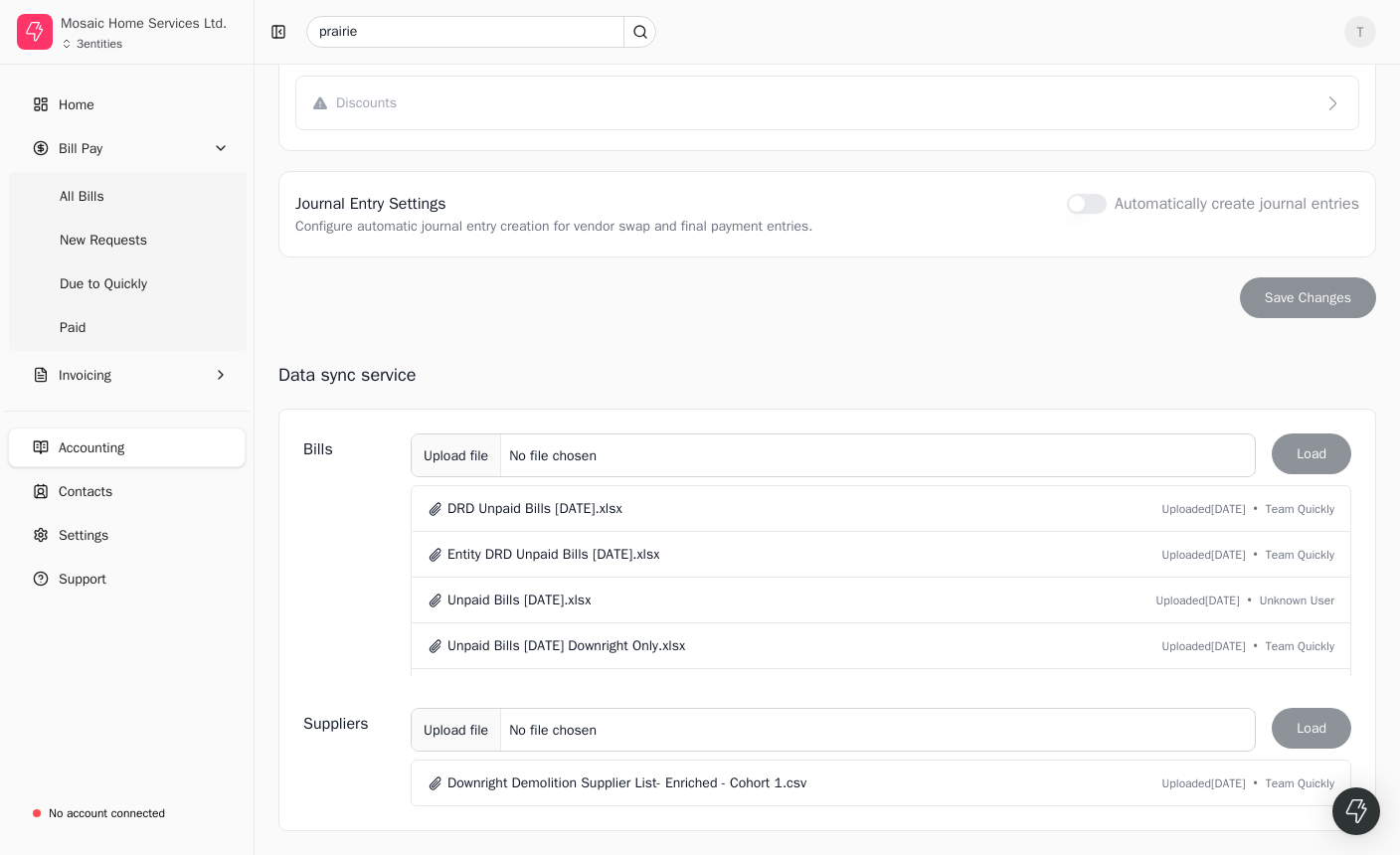 click on "Upload file" at bounding box center (456, 455) 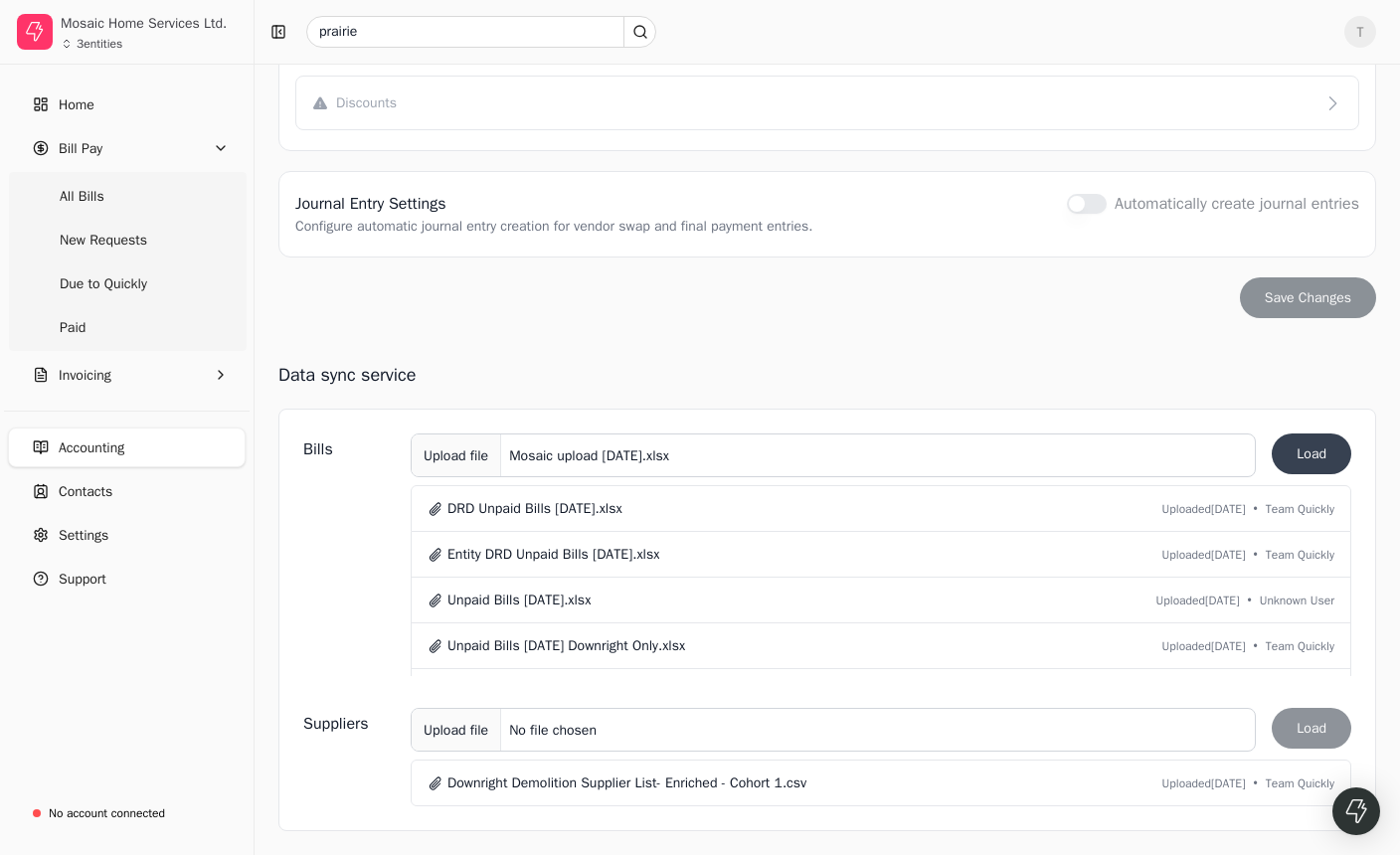 click on "Load" at bounding box center (1312, 453) 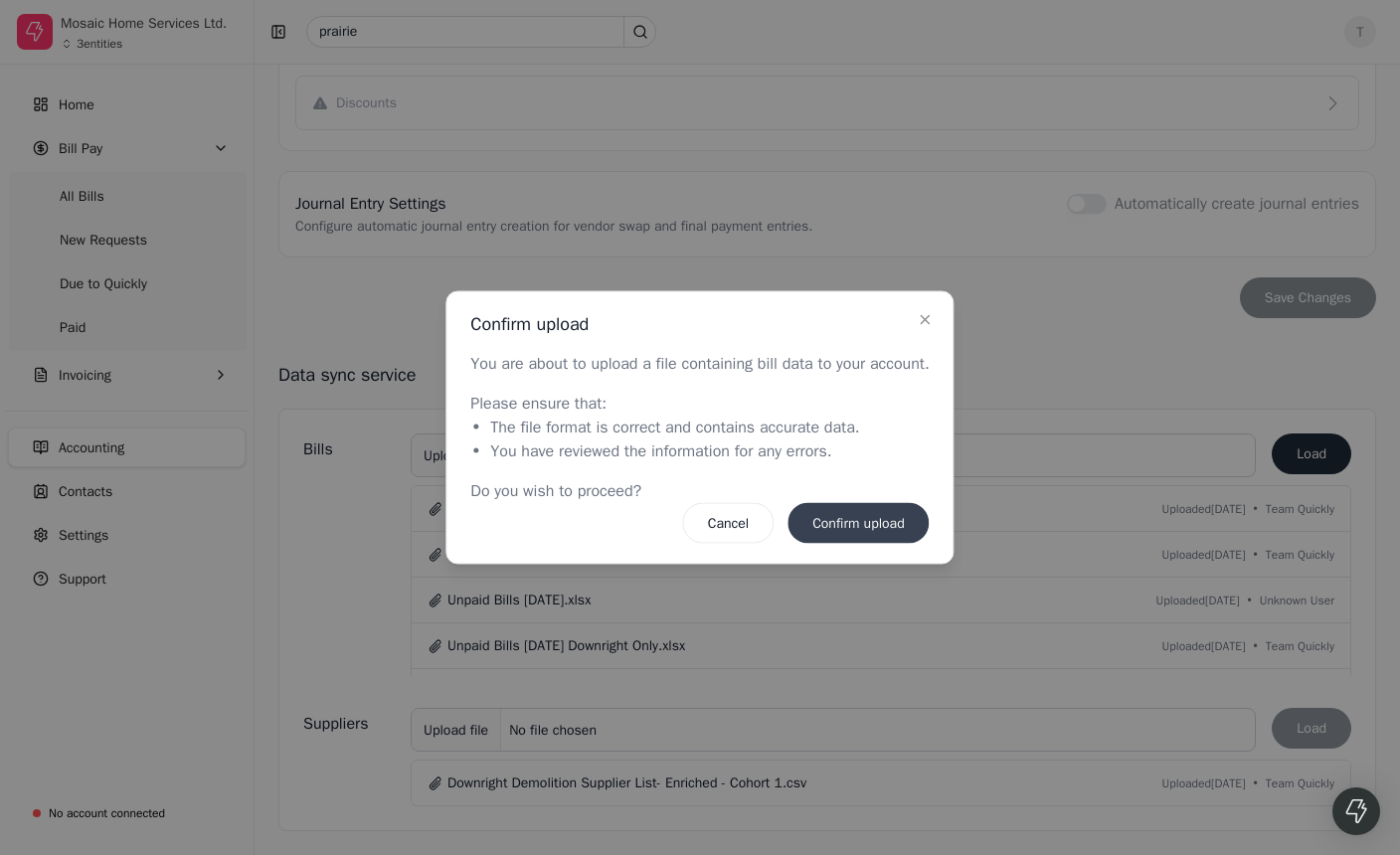 click on "Confirm upload" at bounding box center [858, 523] 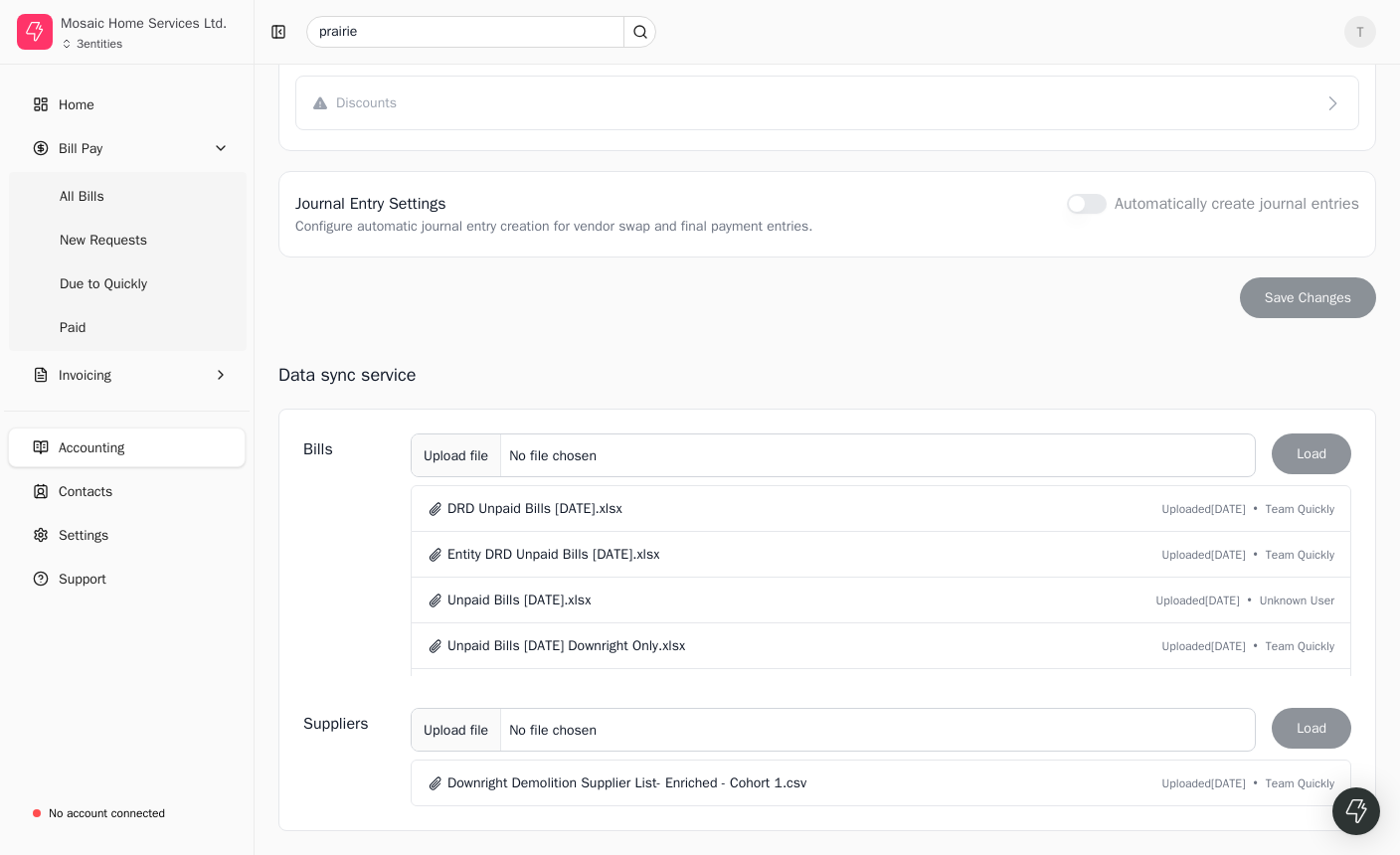 click on "Accounting integration No accounting software connected Connect Click connect to get started Transaction settings Define records relating to payments and bills. Vendor swap Payments Discounts Journal Entry Settings Configure automatic journal entry creation for vendor swap and final payment entries. Automatically create journal entries Save Changes Data sync service Bills Upload file No file chosen Load DRD Unpaid Bills [DATE].xlsx Uploaded  [DATE] •   Team Quickly Entity DRD Unpaid Bills [DATE].xlsx Uploaded  [DATE] •   Team Quickly Unpaid Bills [DATE].xlsx Uploaded  [DATE] •   Unknown User Unpaid Bills [DATE] Downright Only.xlsx Uploaded  [DATE] •   Team Quickly CEP - Unpaid Bills [DATE].xlsx Uploaded  [DATE] •   Team Quickly CEP - Unpaid Bills [DATE] (2).xlsx Uploaded  [DATE] •   Team Quickly Unpaid Bills [DATE]-DR [PERSON_NAME].xlsx Uploaded  [DATE] •   Team Quickly Unpaid Bills [DATE]-DR [PERSON_NAME] (1).xlsx Uploaded  [DATE] •   Team Quickly Uploaded  •" at bounding box center [827, 248] 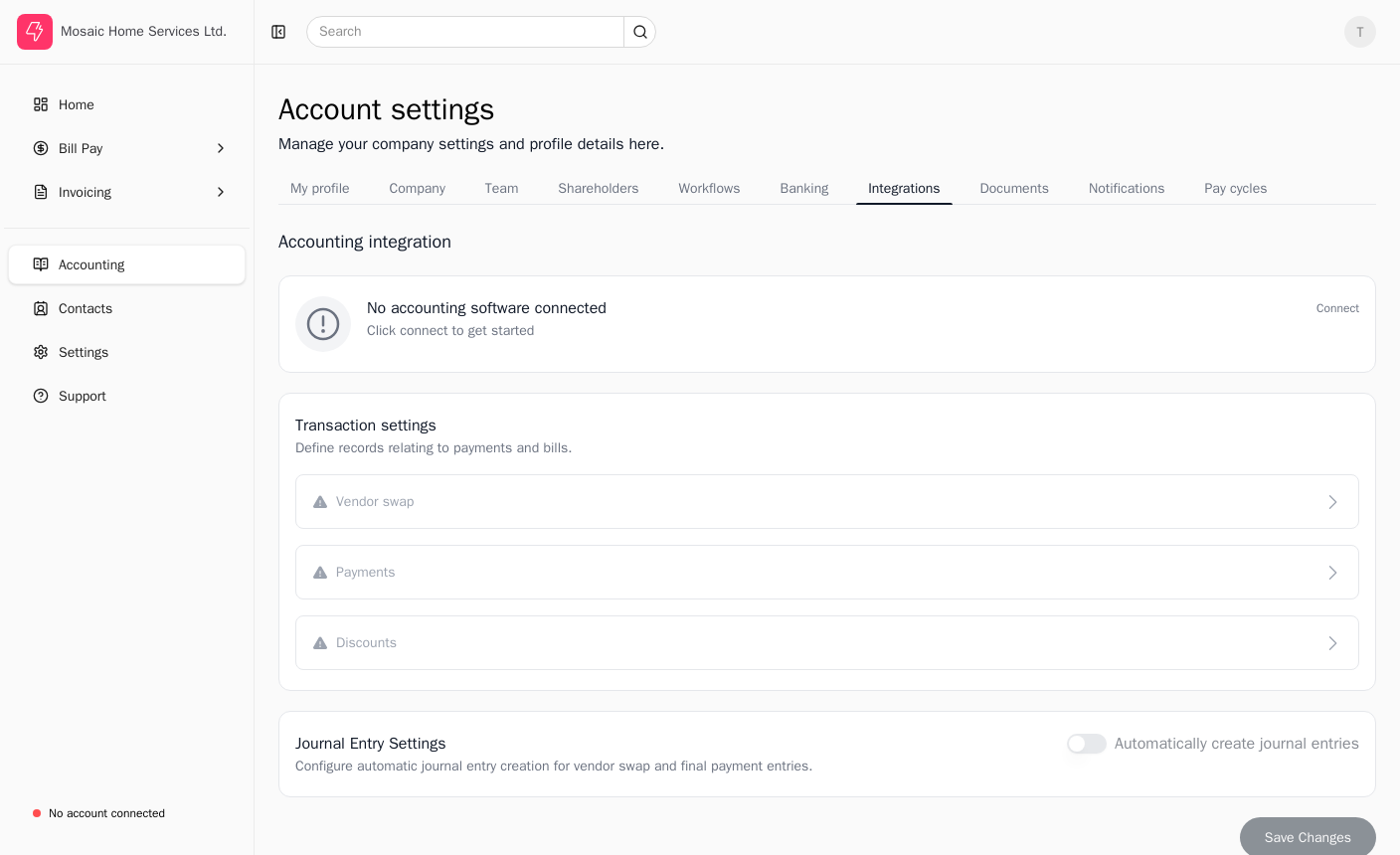 scroll, scrollTop: 540, scrollLeft: 0, axis: vertical 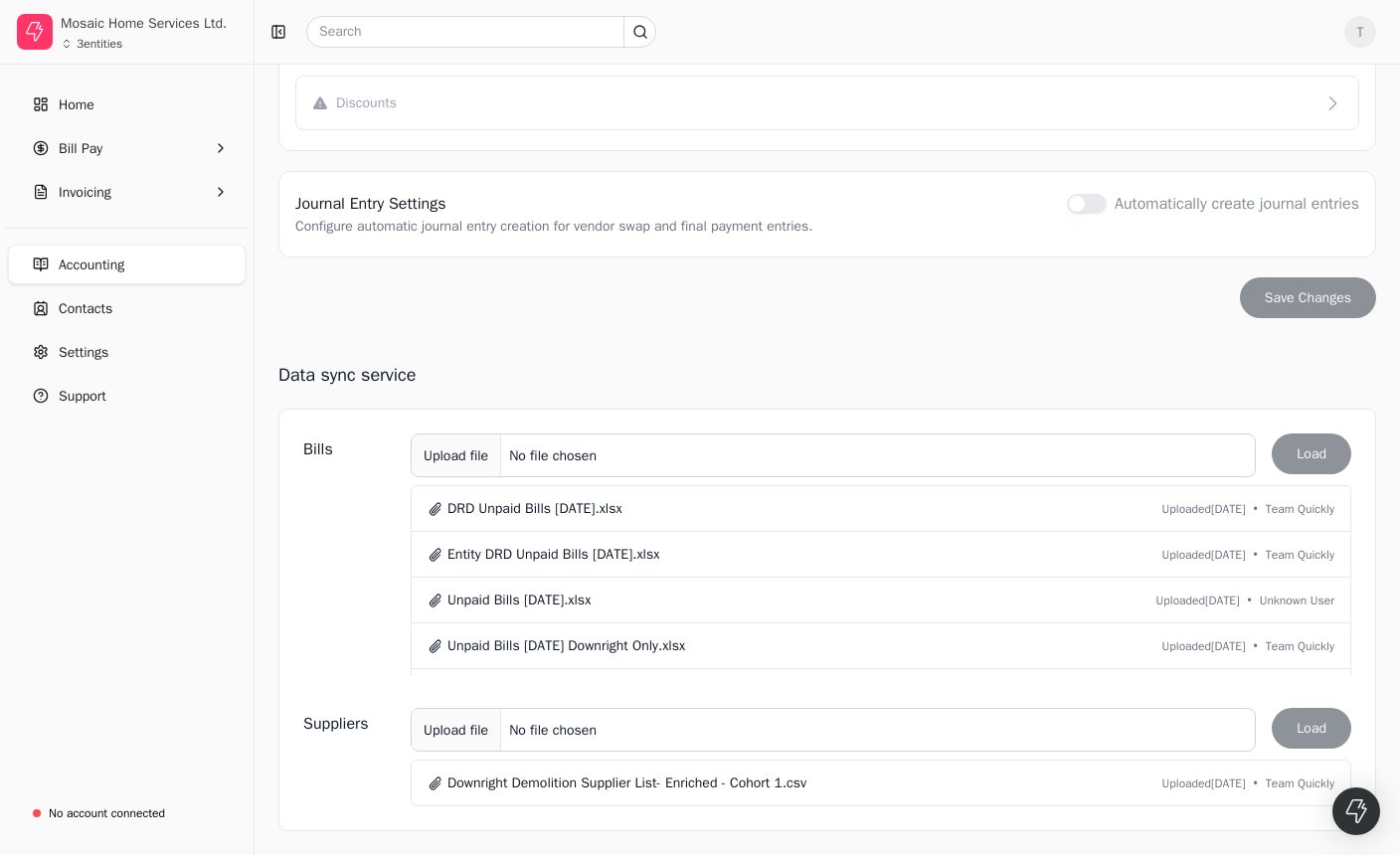 click on "Accounting integration No accounting software connected Connect Click connect to get started Transaction settings Define records relating to payments and bills. Vendor swap Payments Discounts Journal Entry Settings Configure automatic journal entry creation for vendor swap and final payment entries. Automatically create journal entries Save Changes Data sync service Bills Upload file No file chosen Load DRD Unpaid Bills [DATE].xlsx Uploaded  [DATE] •   Team Quickly Entity DRD Unpaid Bills [DATE].xlsx Uploaded  [DATE] •   Team Quickly Unpaid Bills [DATE].xlsx Uploaded  [DATE] •   Unknown User Unpaid Bills [DATE] Downright Only.xlsx Uploaded  [DATE] •   Team Quickly CEP - Unpaid Bills [DATE].xlsx Uploaded  [DATE] •   Team Quickly CEP - Unpaid Bills [DATE] (2).xlsx Uploaded  [DATE] •   Team Quickly Unpaid Bills [DATE]-DR [PERSON_NAME].xlsx Uploaded  [DATE] •   Team Quickly Unpaid Bills [DATE]-DR [PERSON_NAME] (1).xlsx Uploaded  [DATE] •   Team Quickly Uploaded  •" at bounding box center (827, 248) 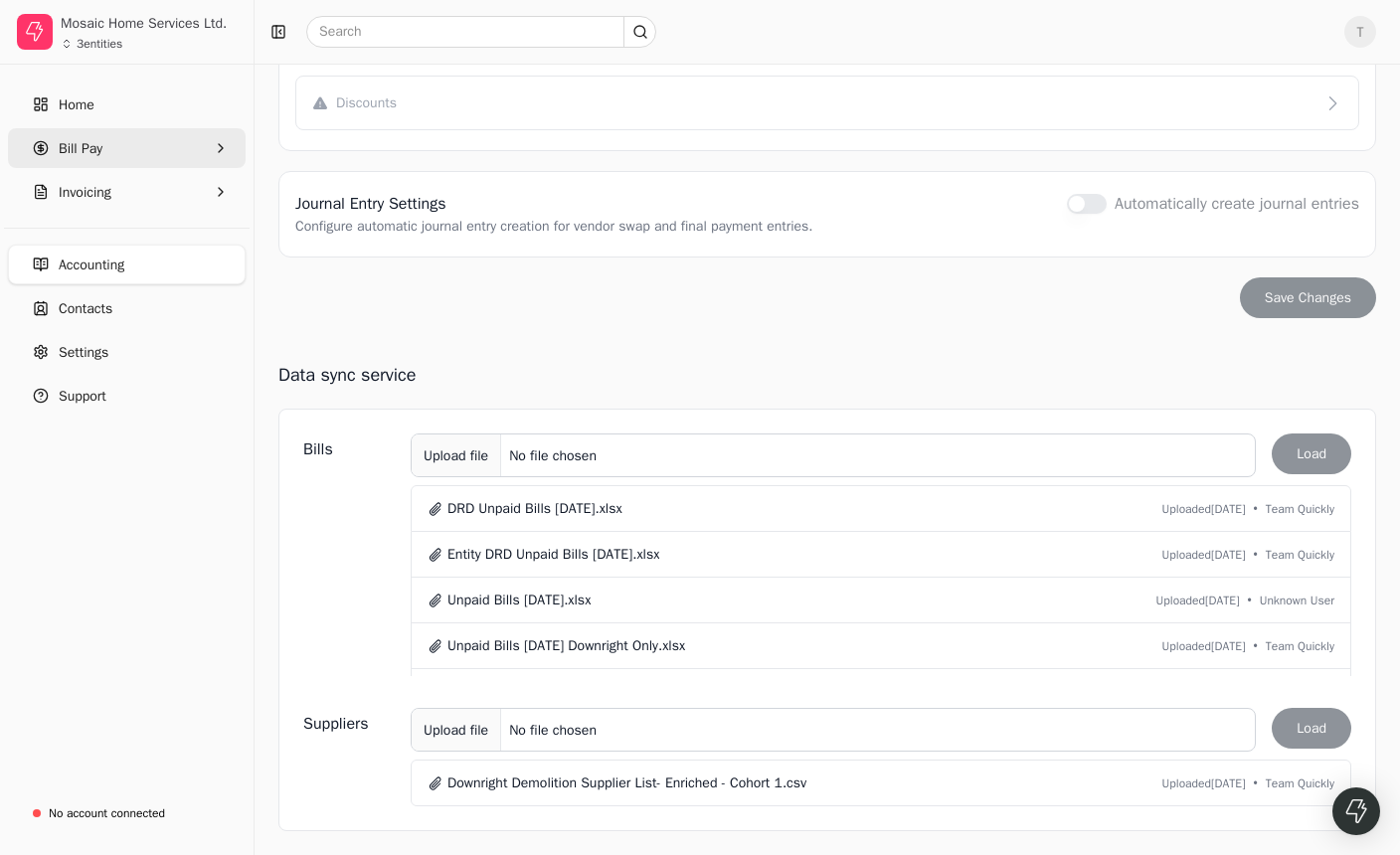 click on "Bill Pay" at bounding box center (81, 148) 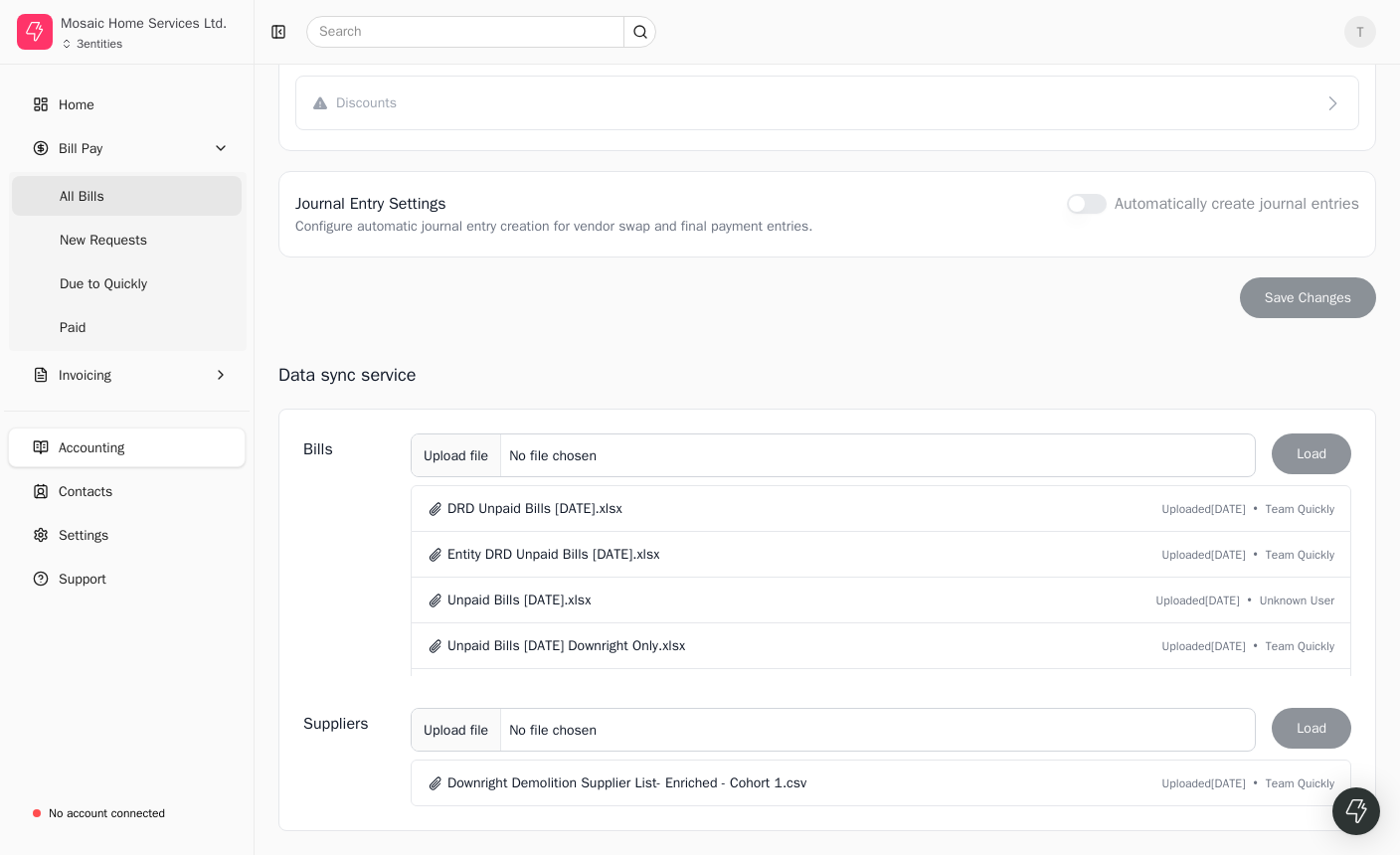 click on "All Bills" at bounding box center (126, 196) 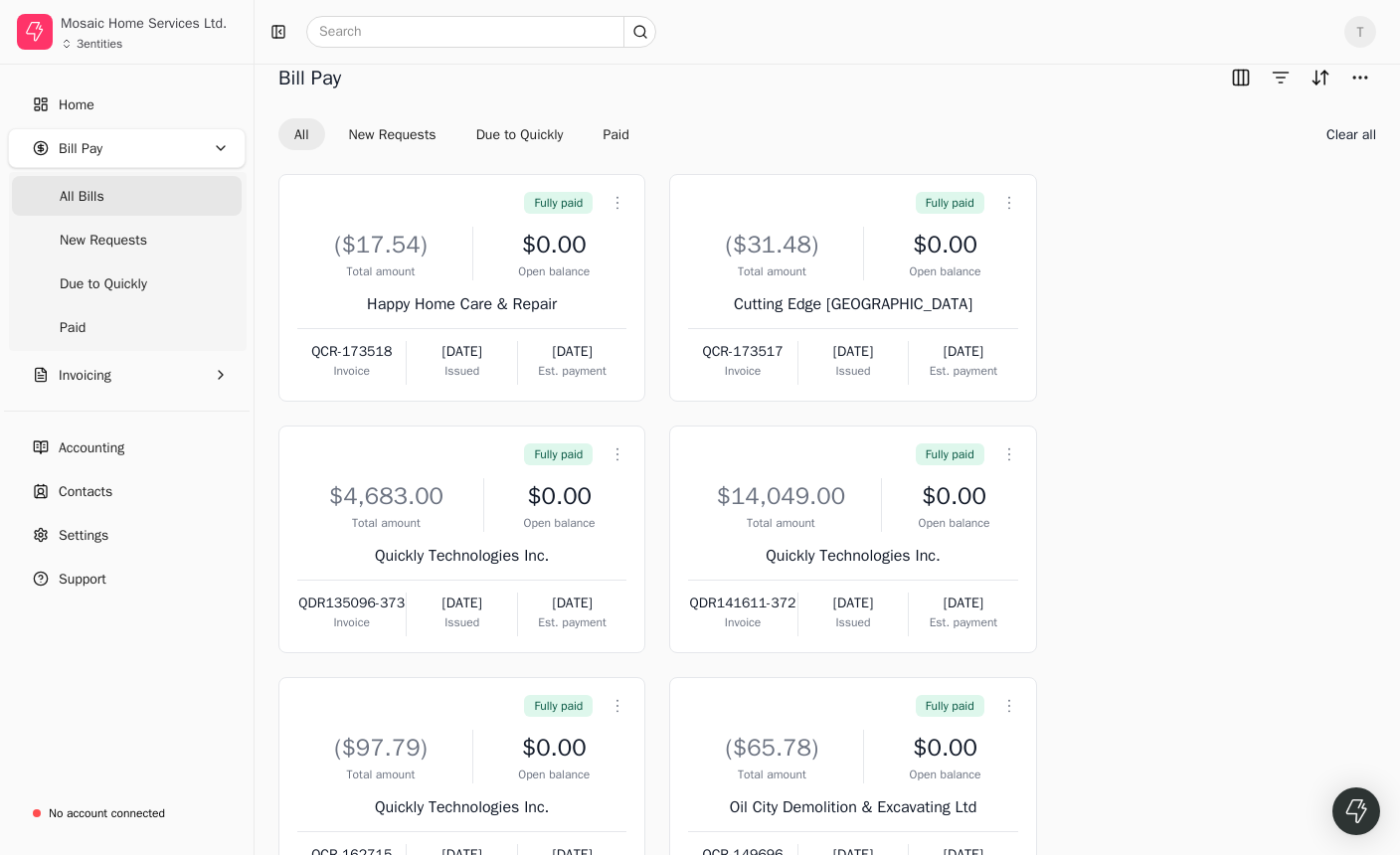 scroll, scrollTop: 0, scrollLeft: 0, axis: both 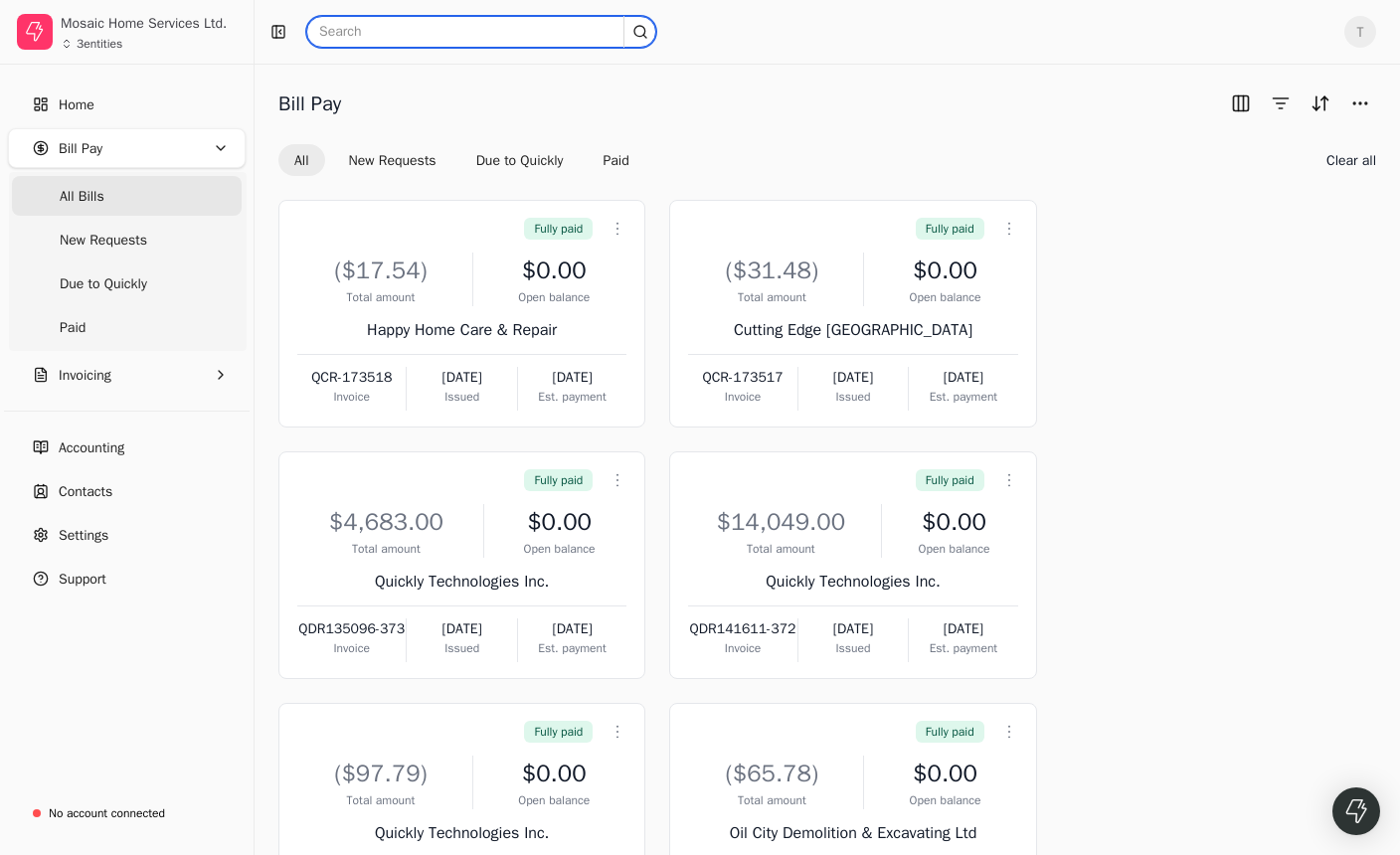 click at bounding box center (481, 32) 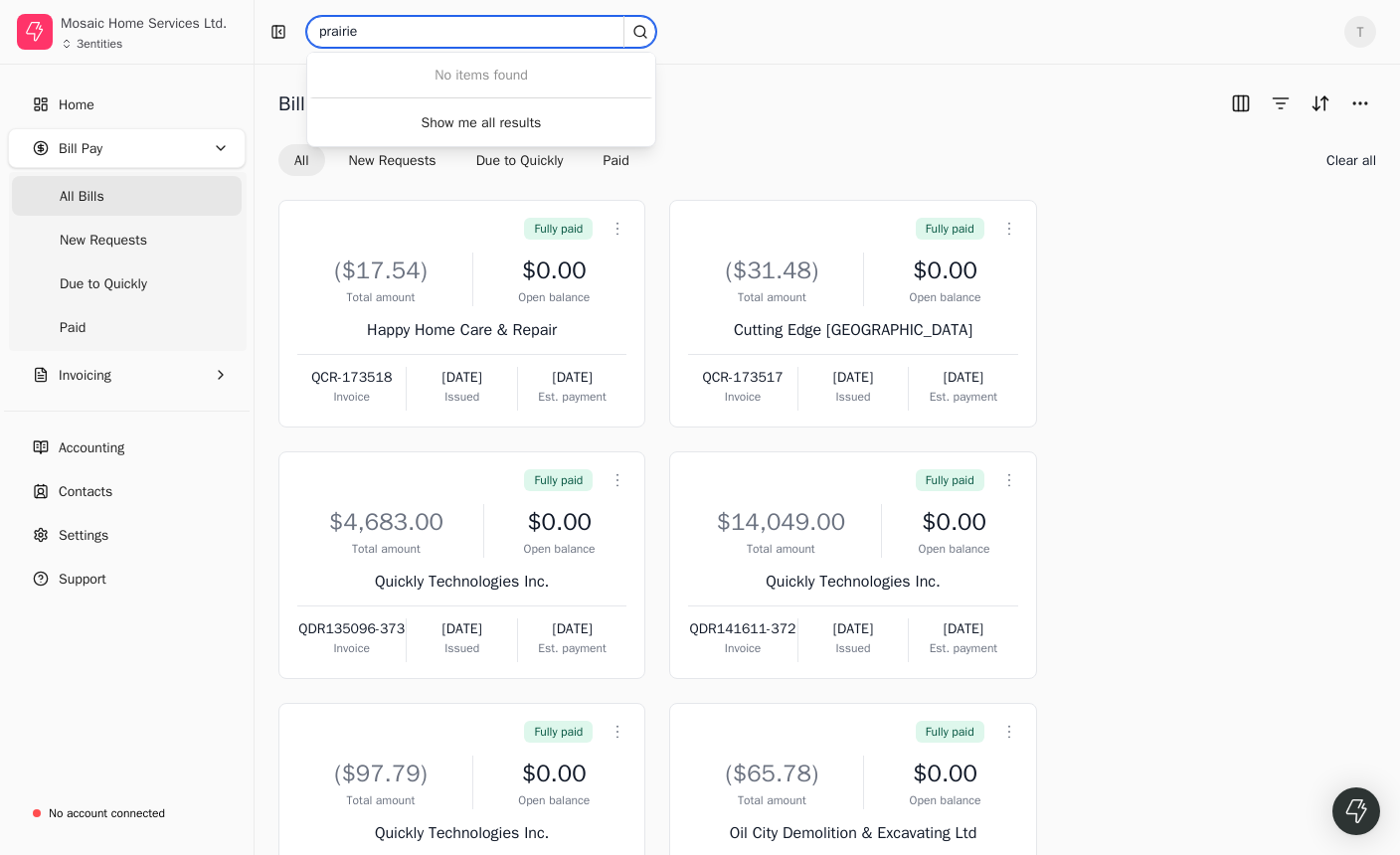 type on "prairie" 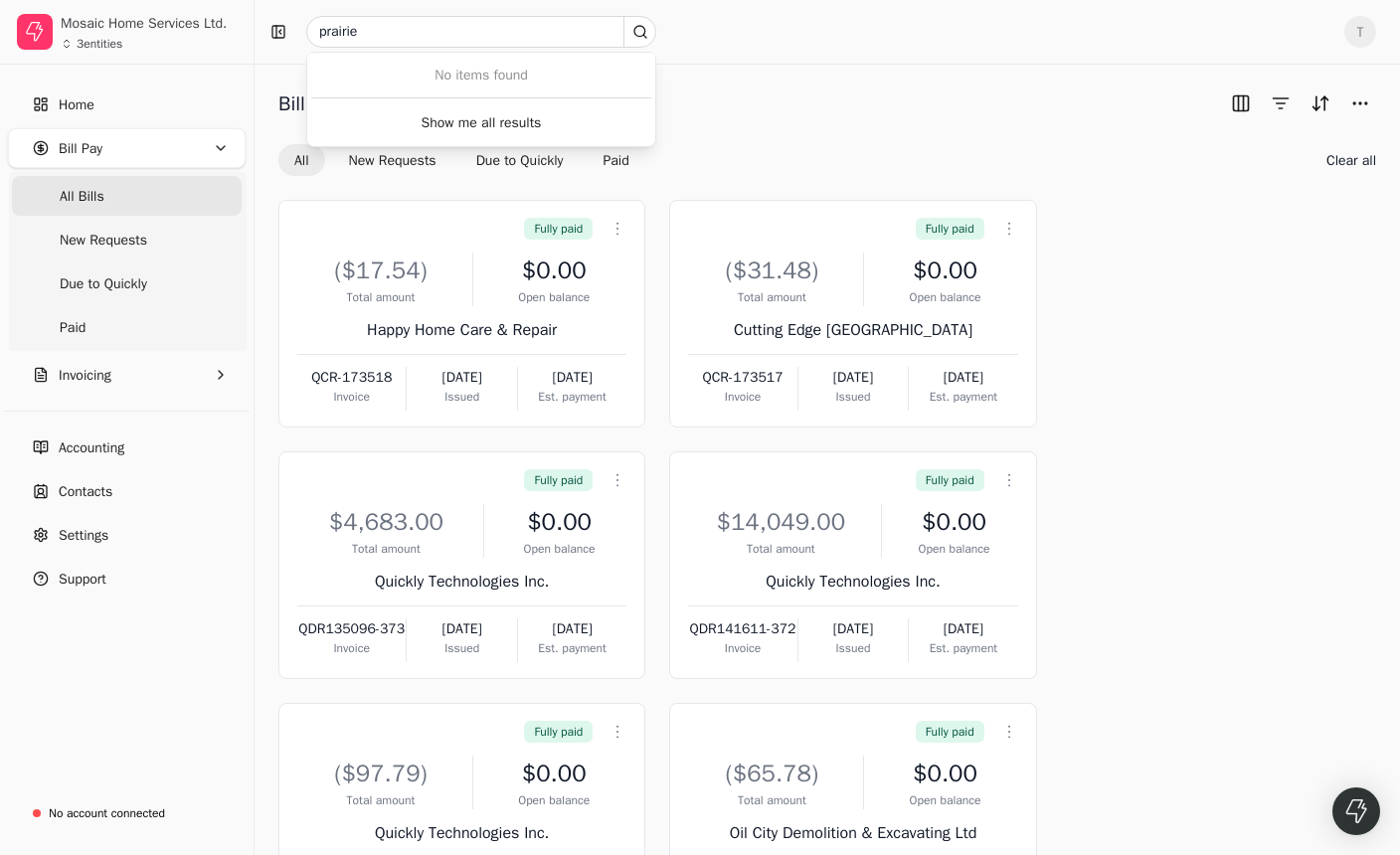 click on "All New Requests Due to Quickly Paid Clear all" at bounding box center [827, 160] 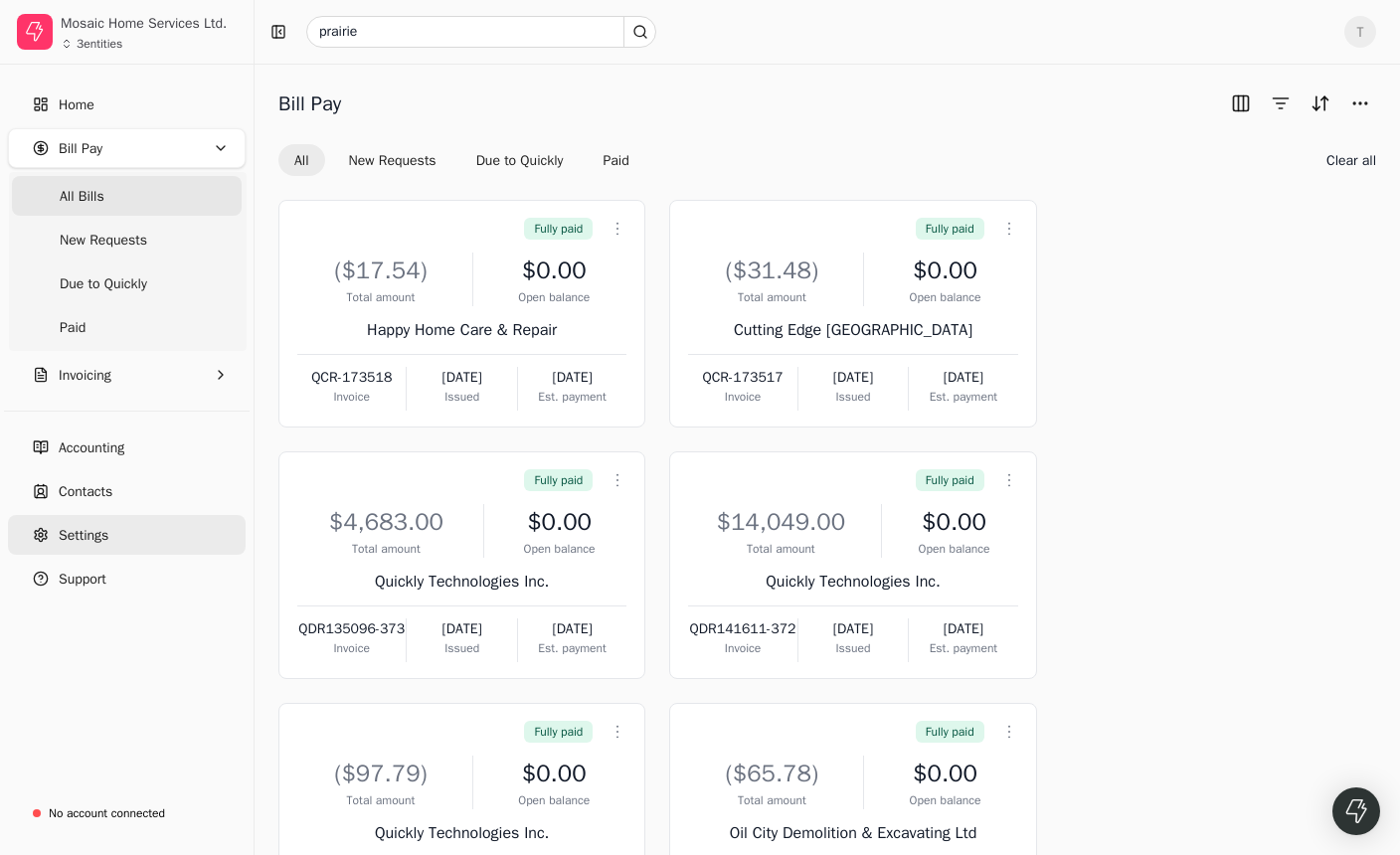 click on "Settings" at bounding box center (84, 535) 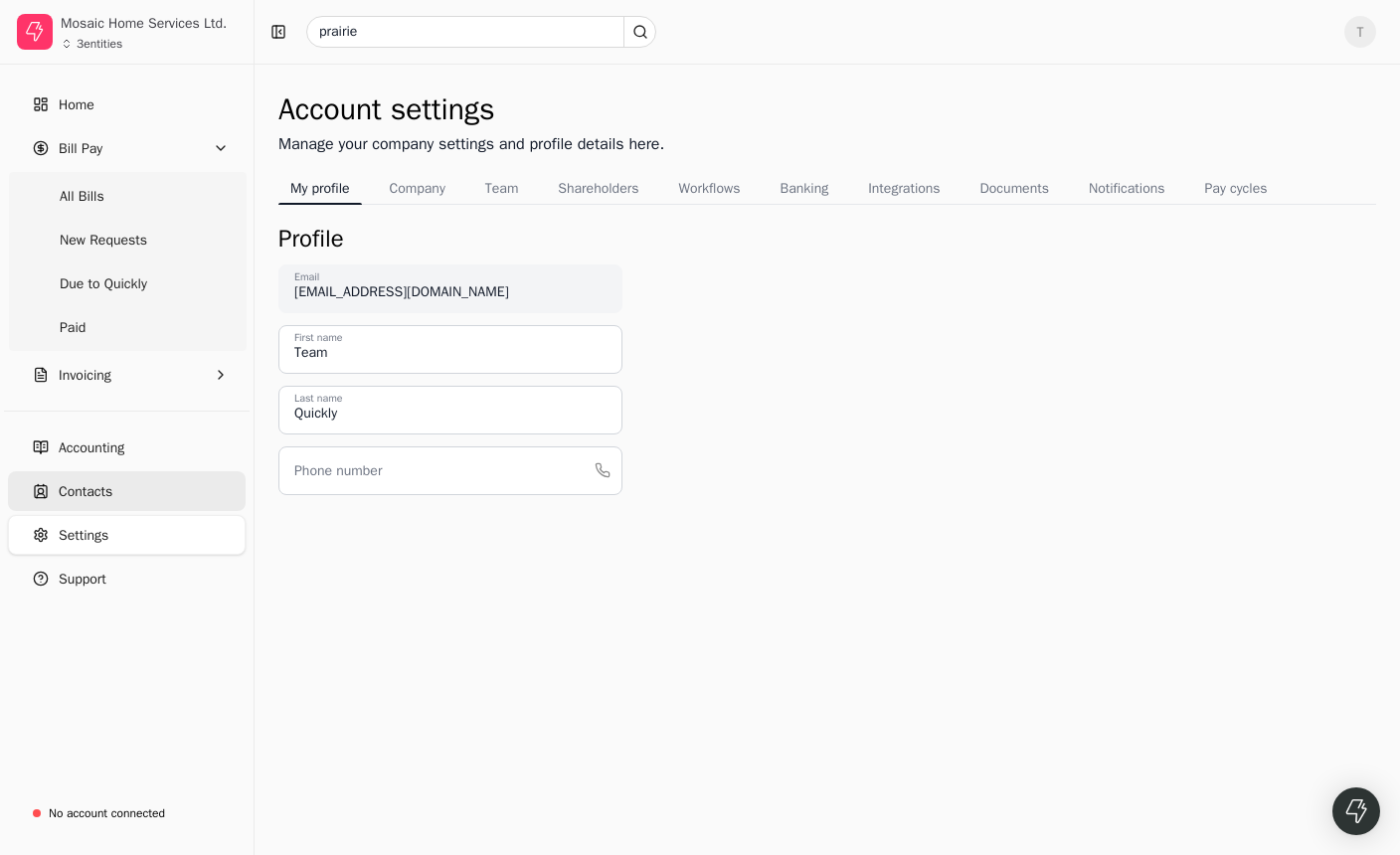 click on "Contacts" at bounding box center [126, 491] 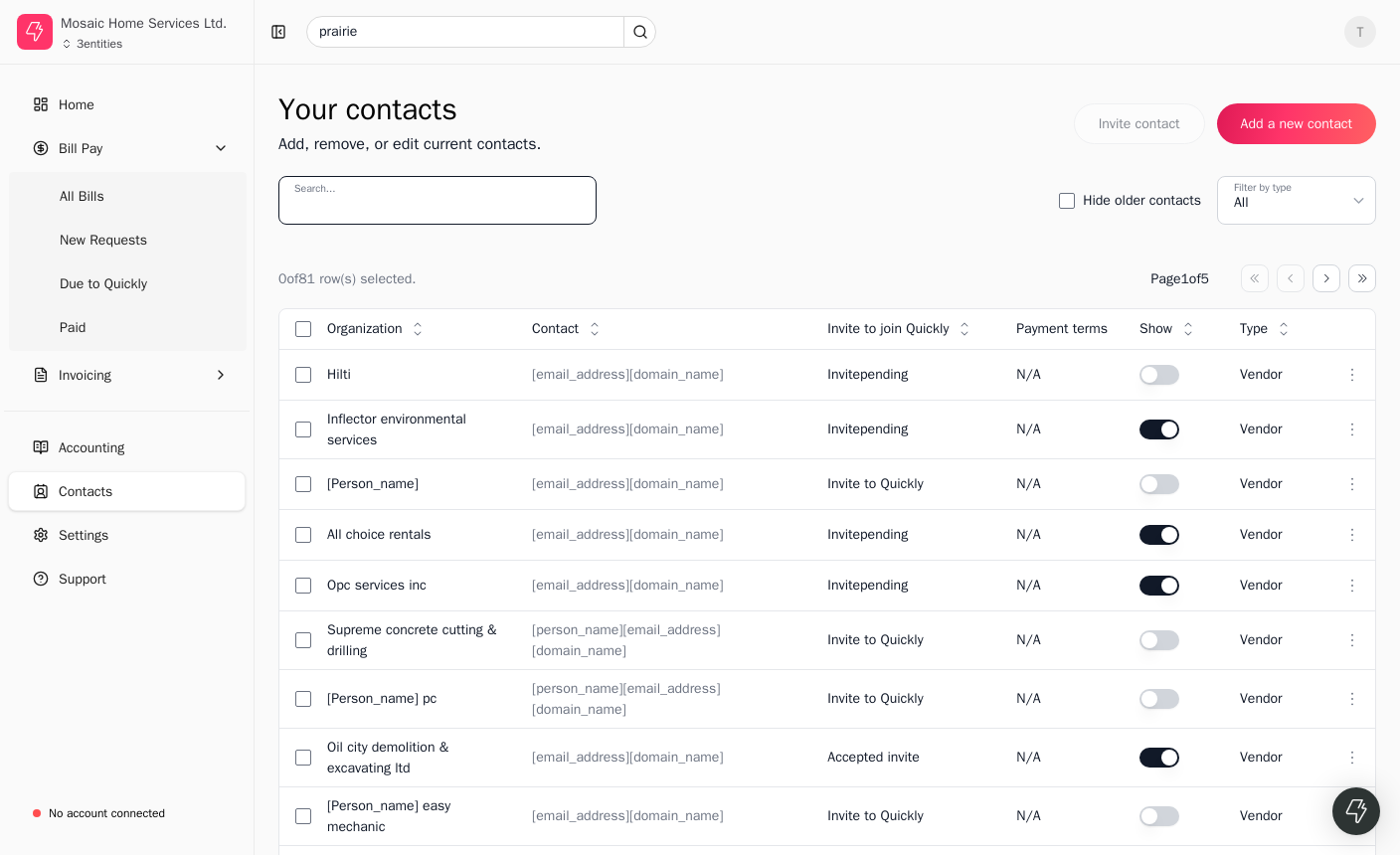 click on "Search..." at bounding box center [438, 200] 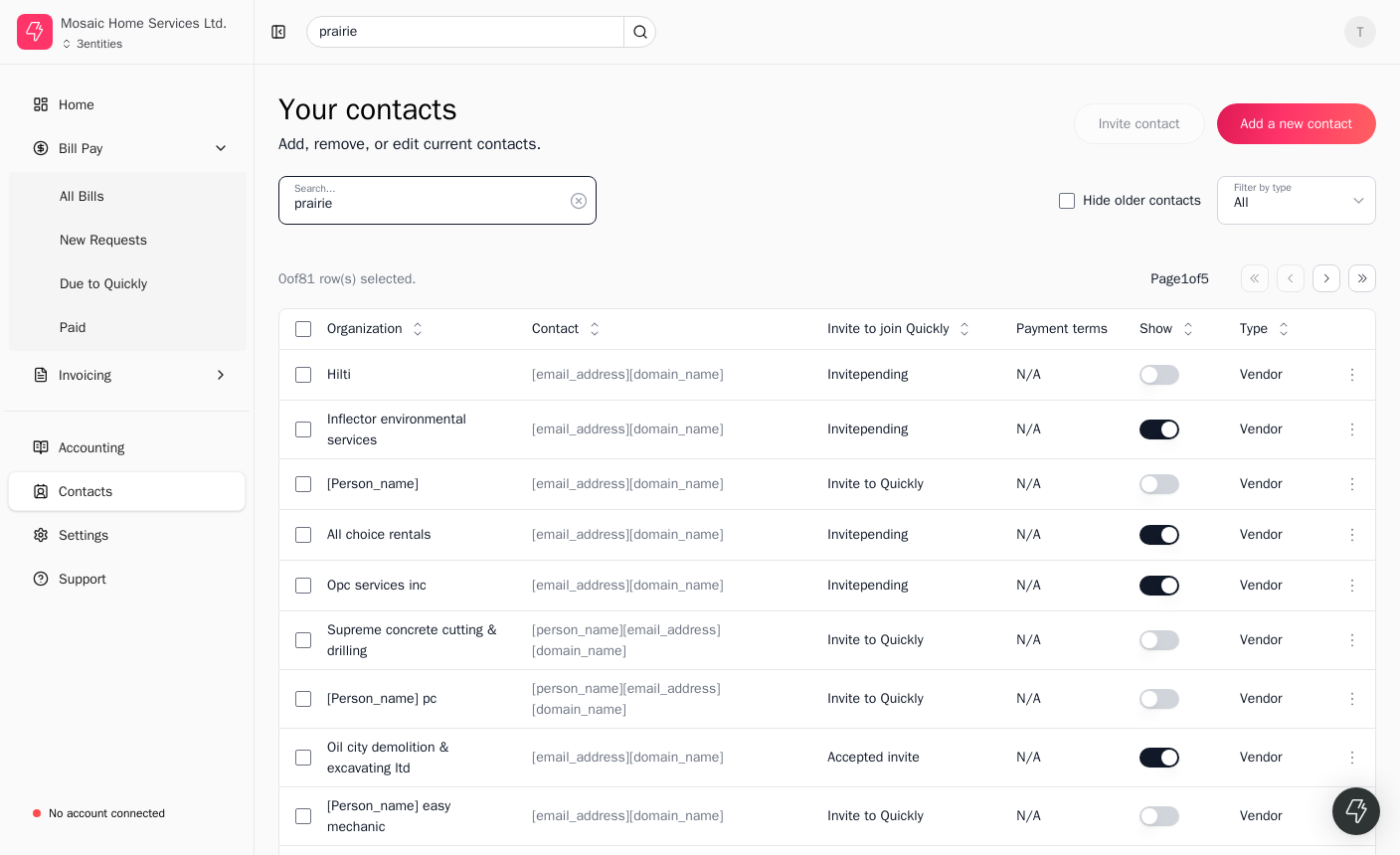 type on "prairie" 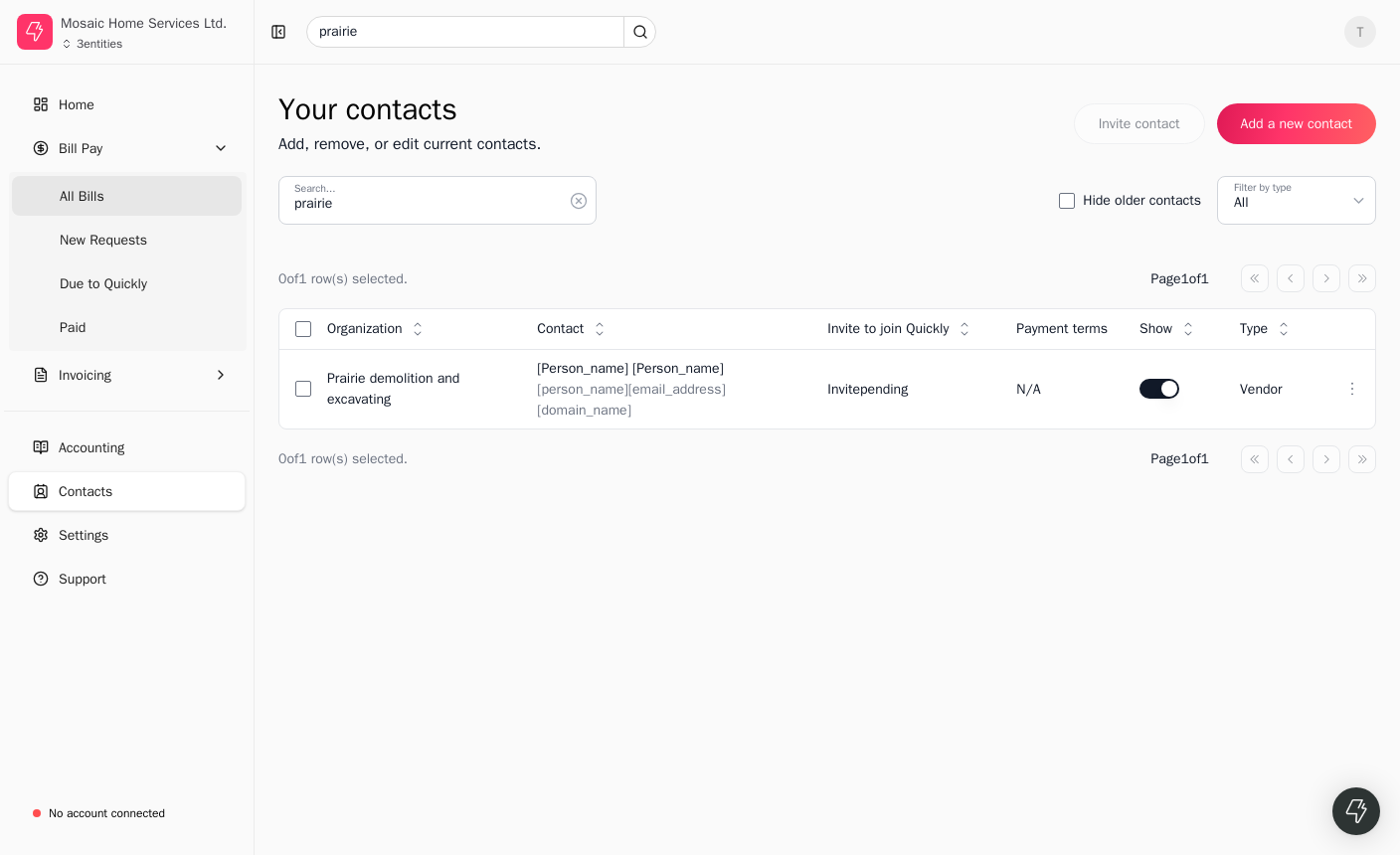 click on "All Bills" at bounding box center (126, 196) 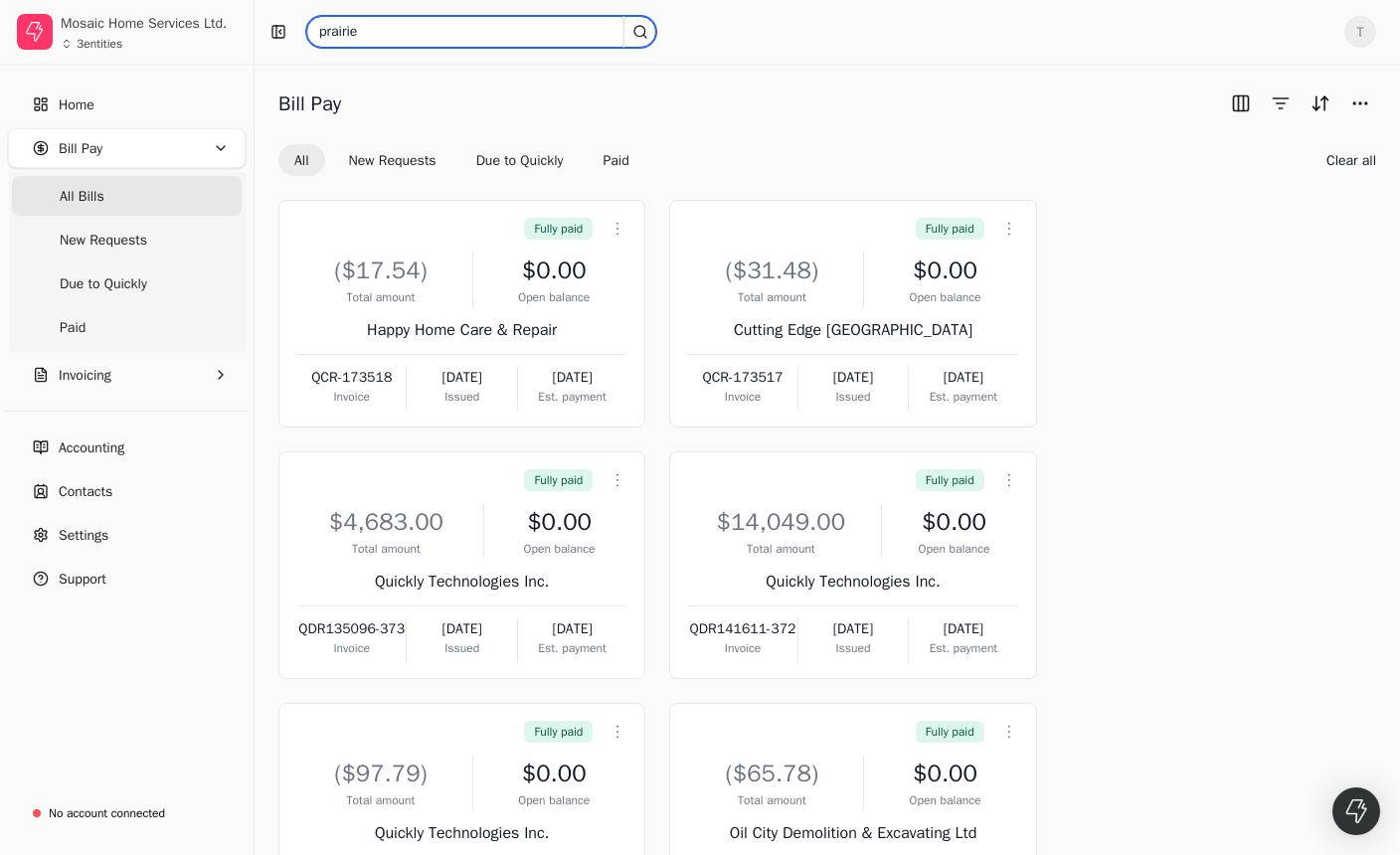 click on "prairie" at bounding box center [481, 32] 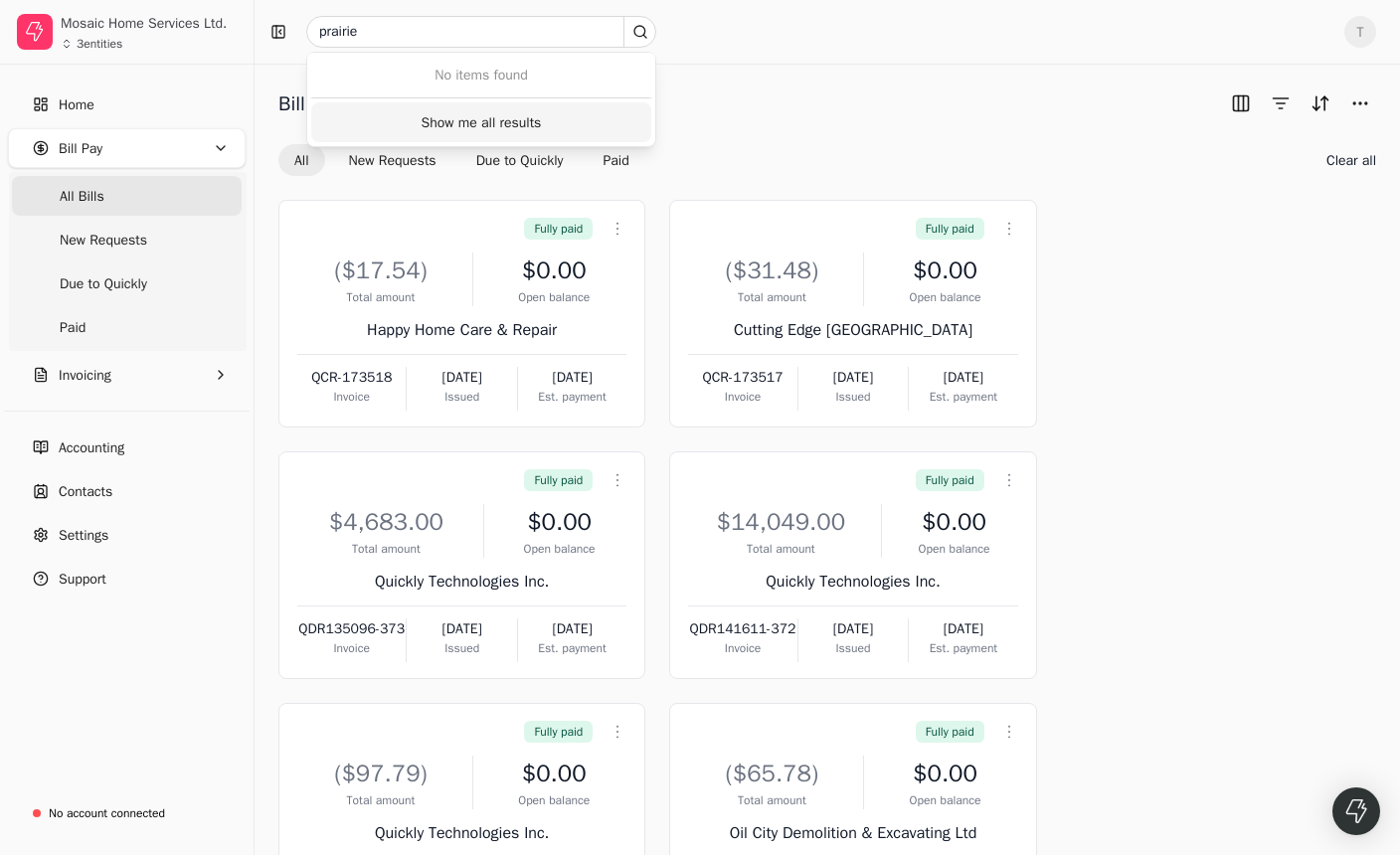 click on "Show me all results" at bounding box center [481, 122] 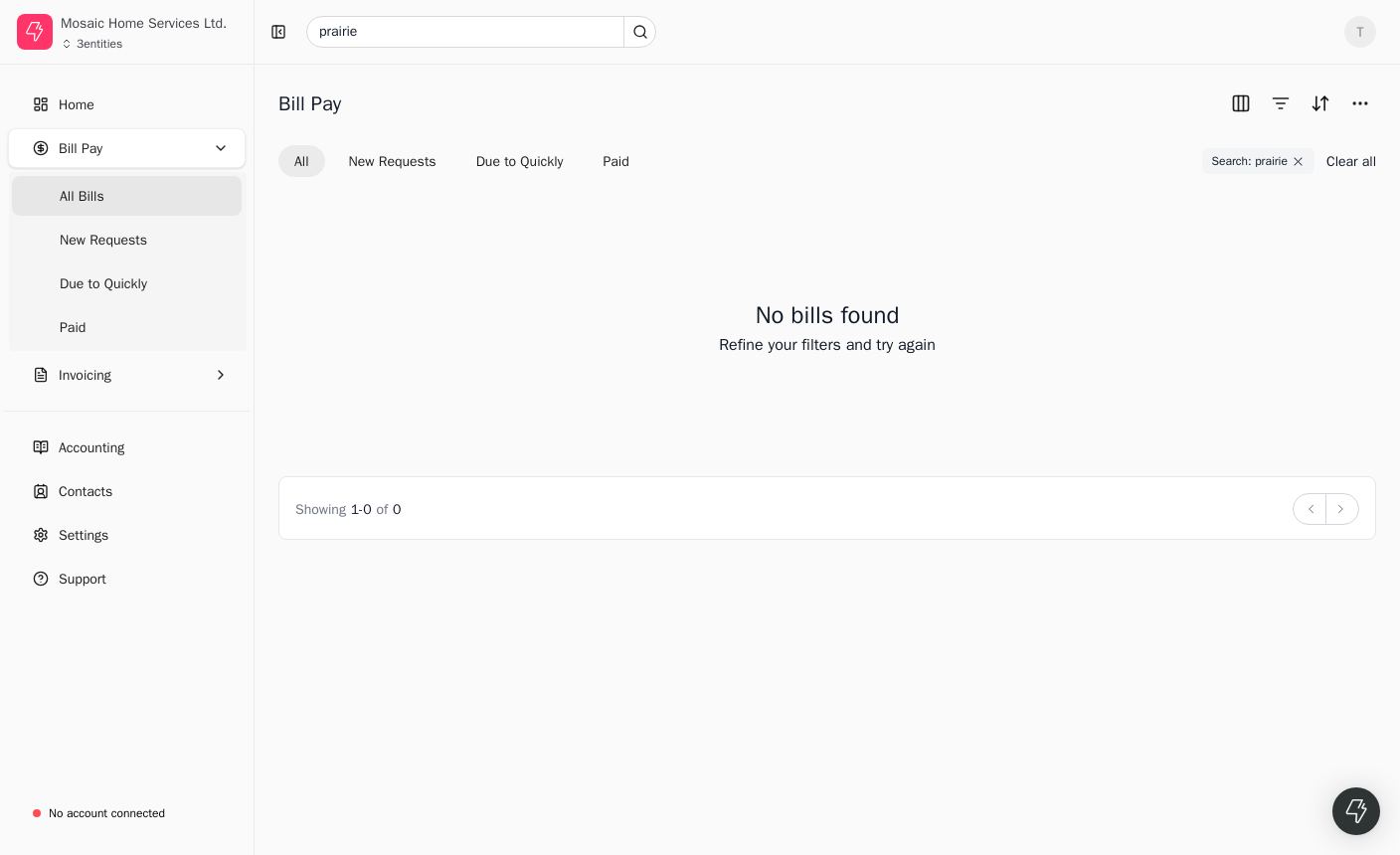 drag, startPoint x: 1296, startPoint y: 163, endPoint x: 960, endPoint y: 180, distance: 336.42978 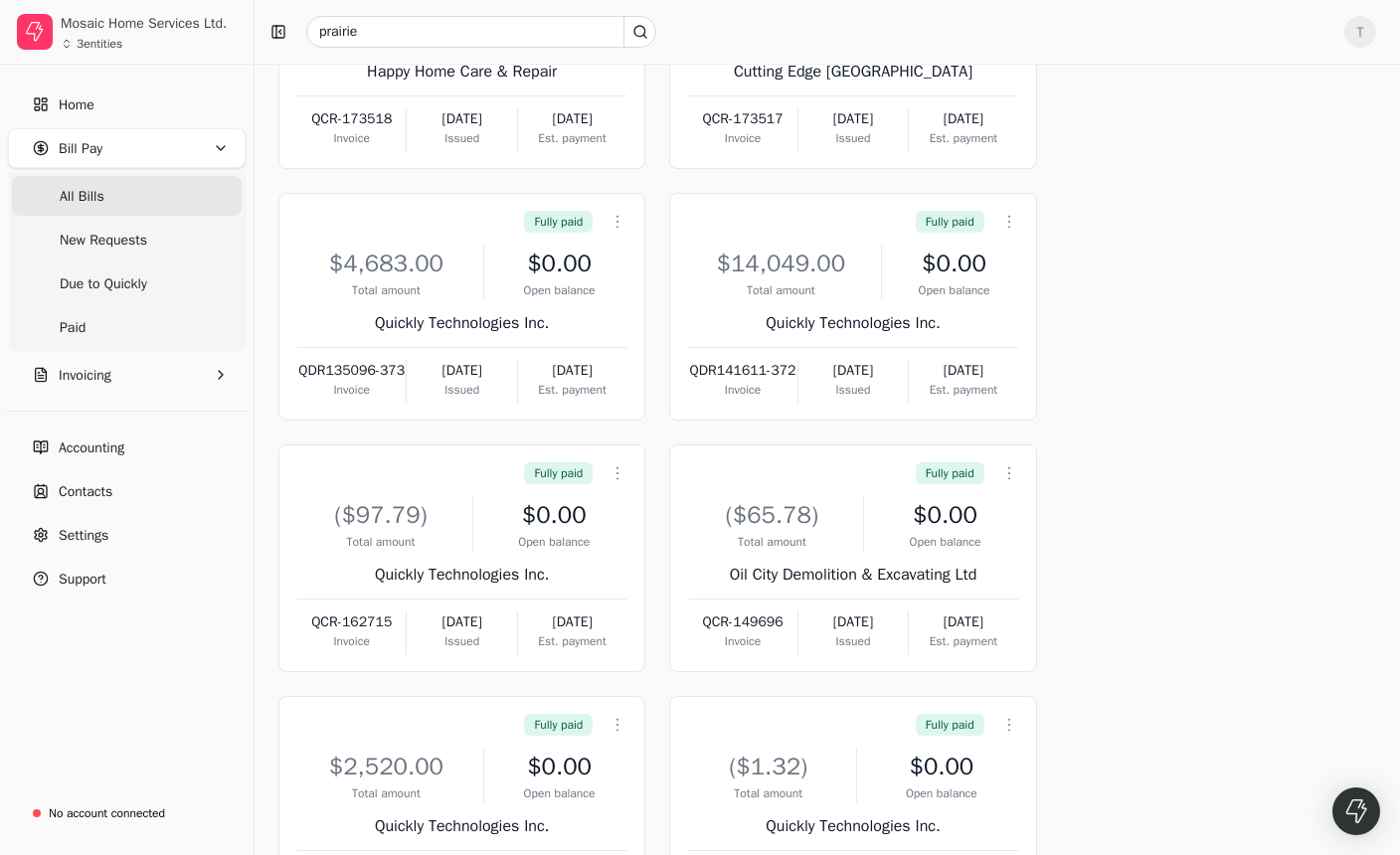 scroll, scrollTop: 689, scrollLeft: 0, axis: vertical 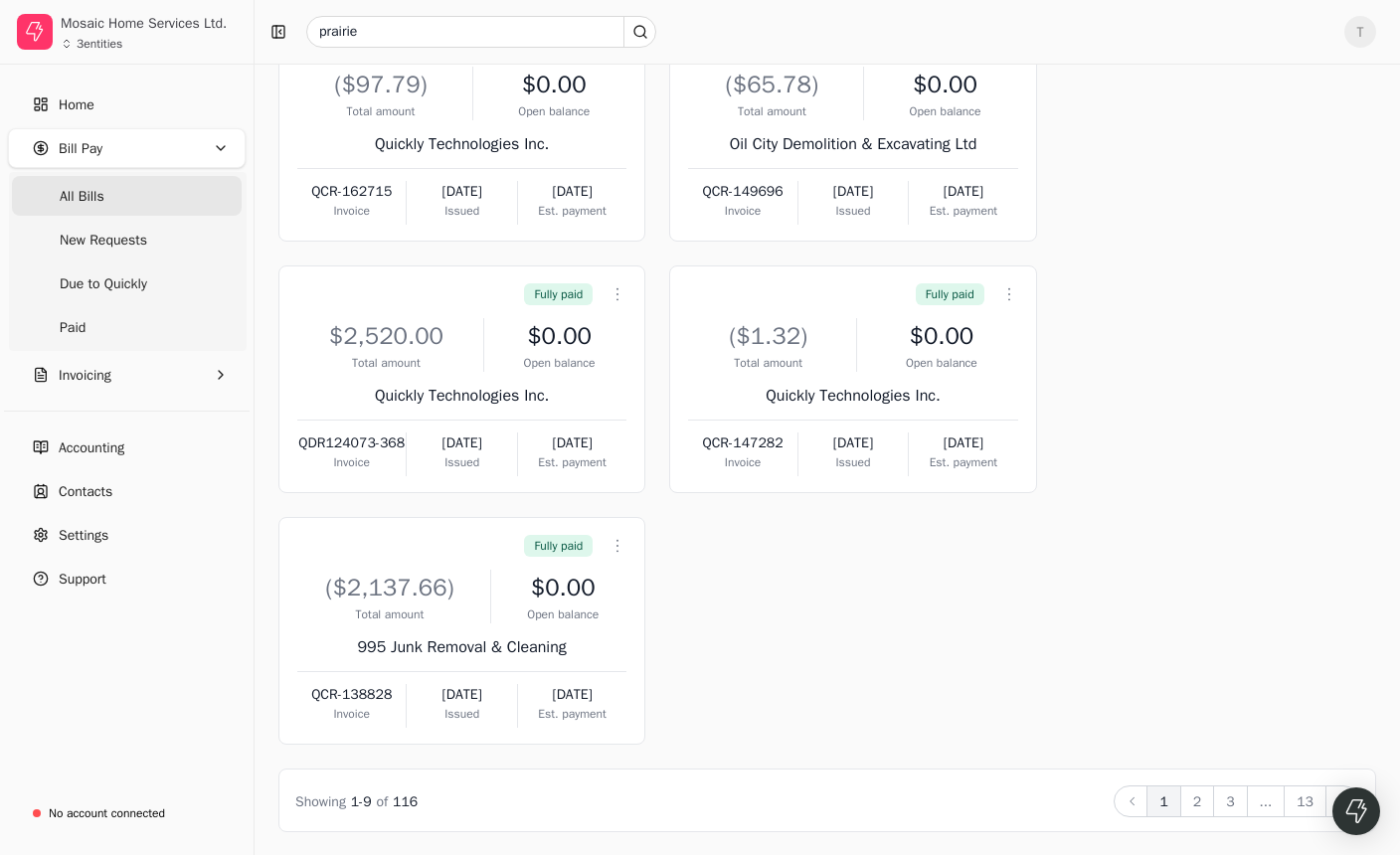 click on "13" at bounding box center (1305, 801) 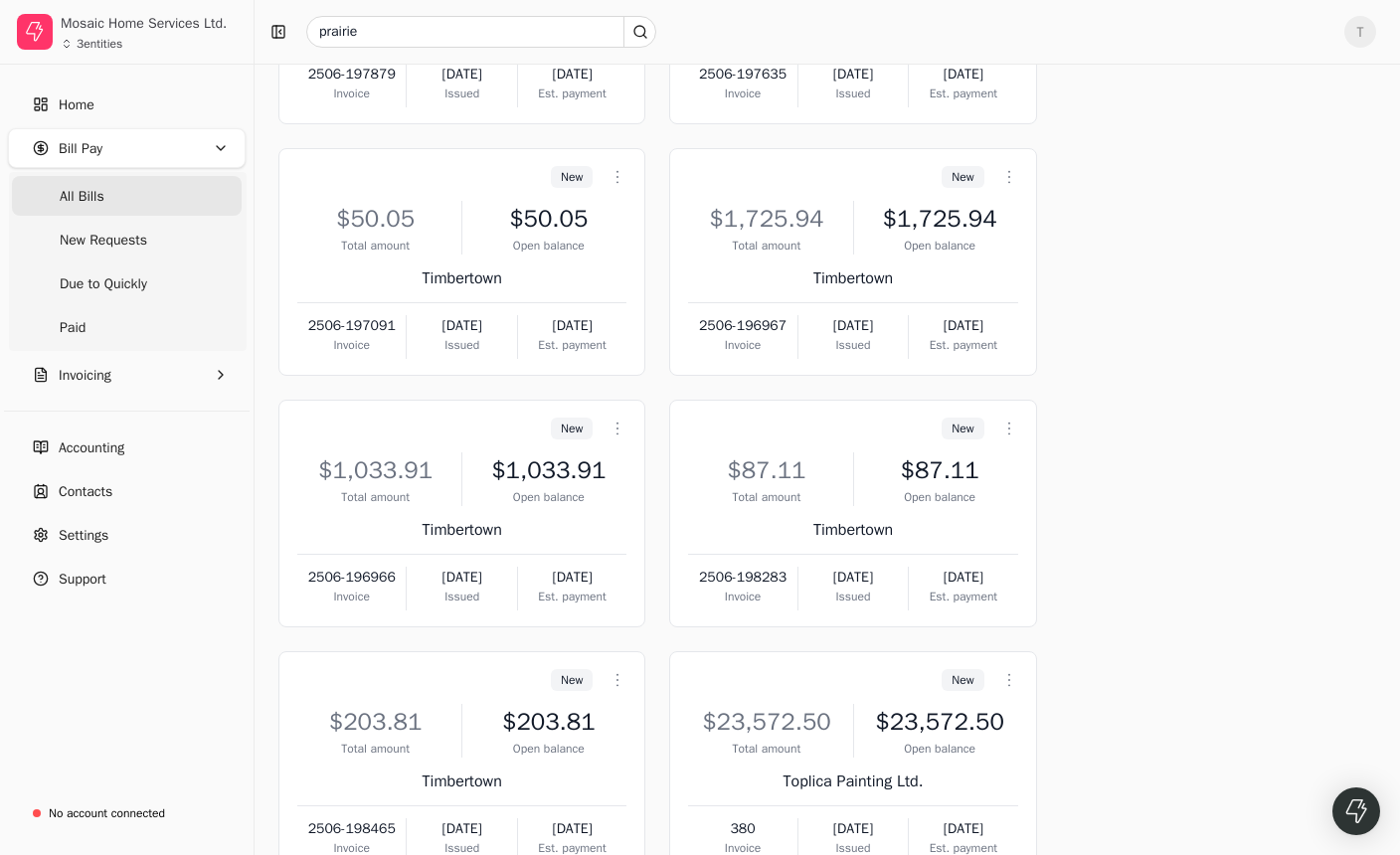 scroll, scrollTop: 437, scrollLeft: 0, axis: vertical 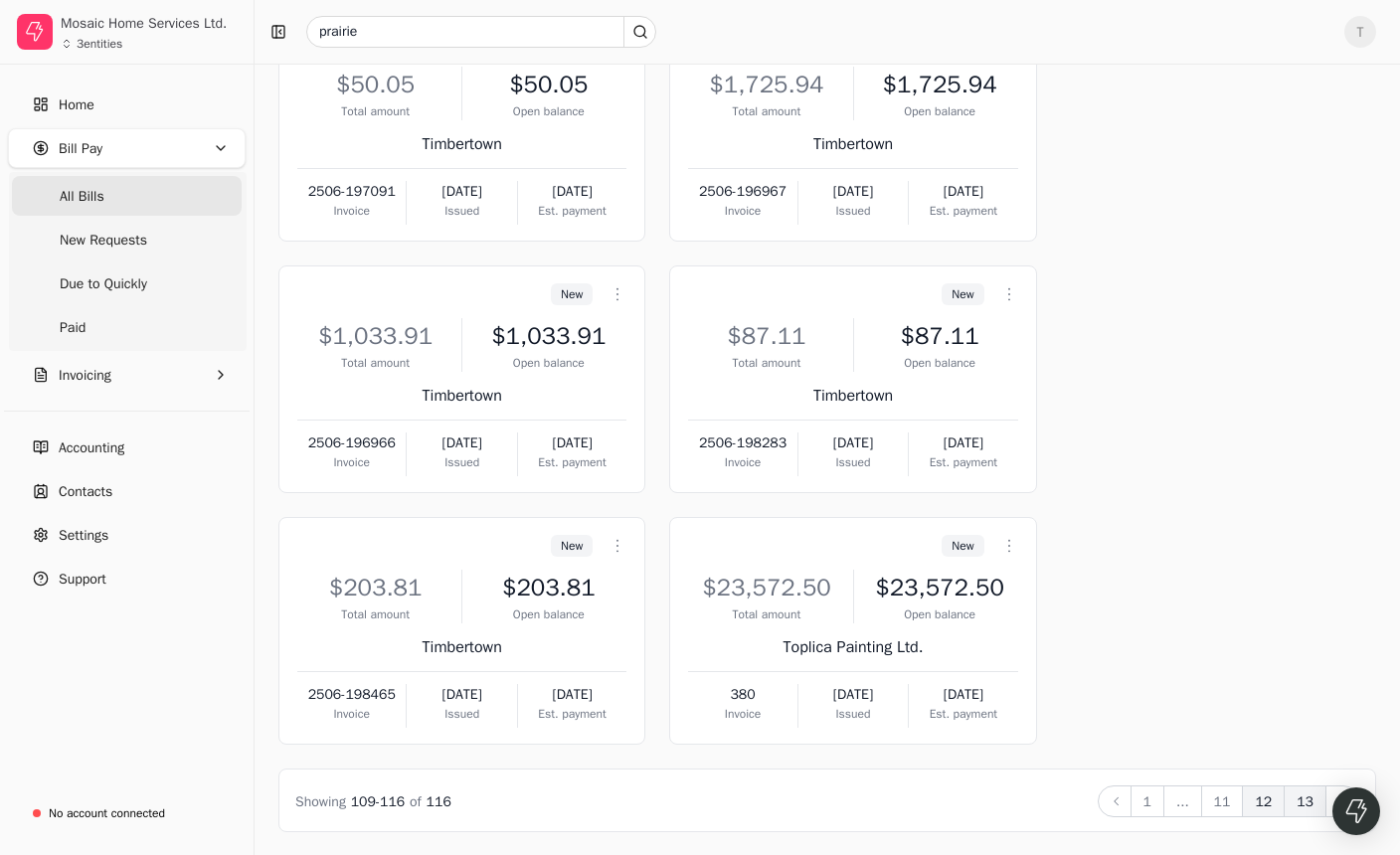 click on "12" at bounding box center (1263, 801) 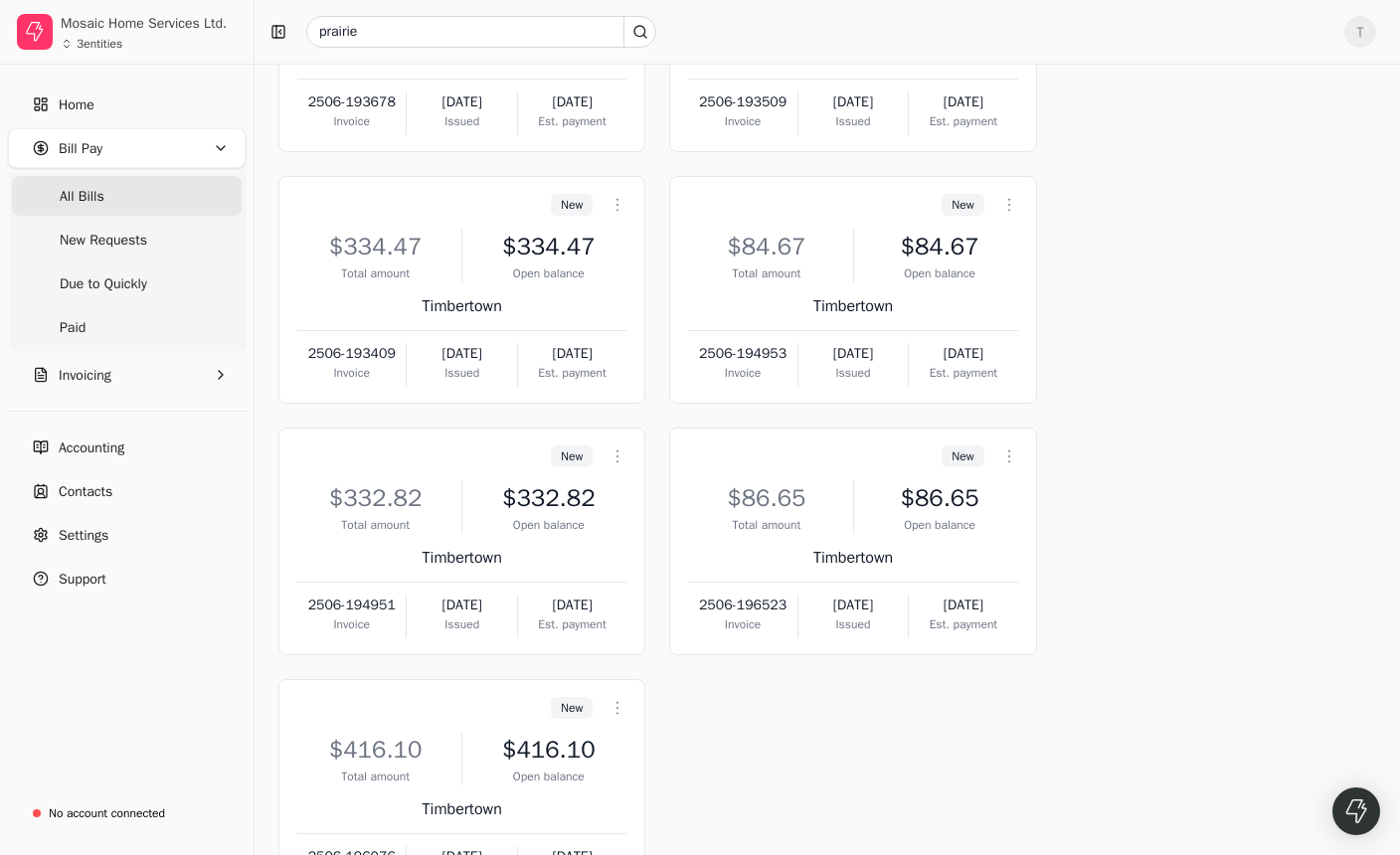scroll, scrollTop: 689, scrollLeft: 0, axis: vertical 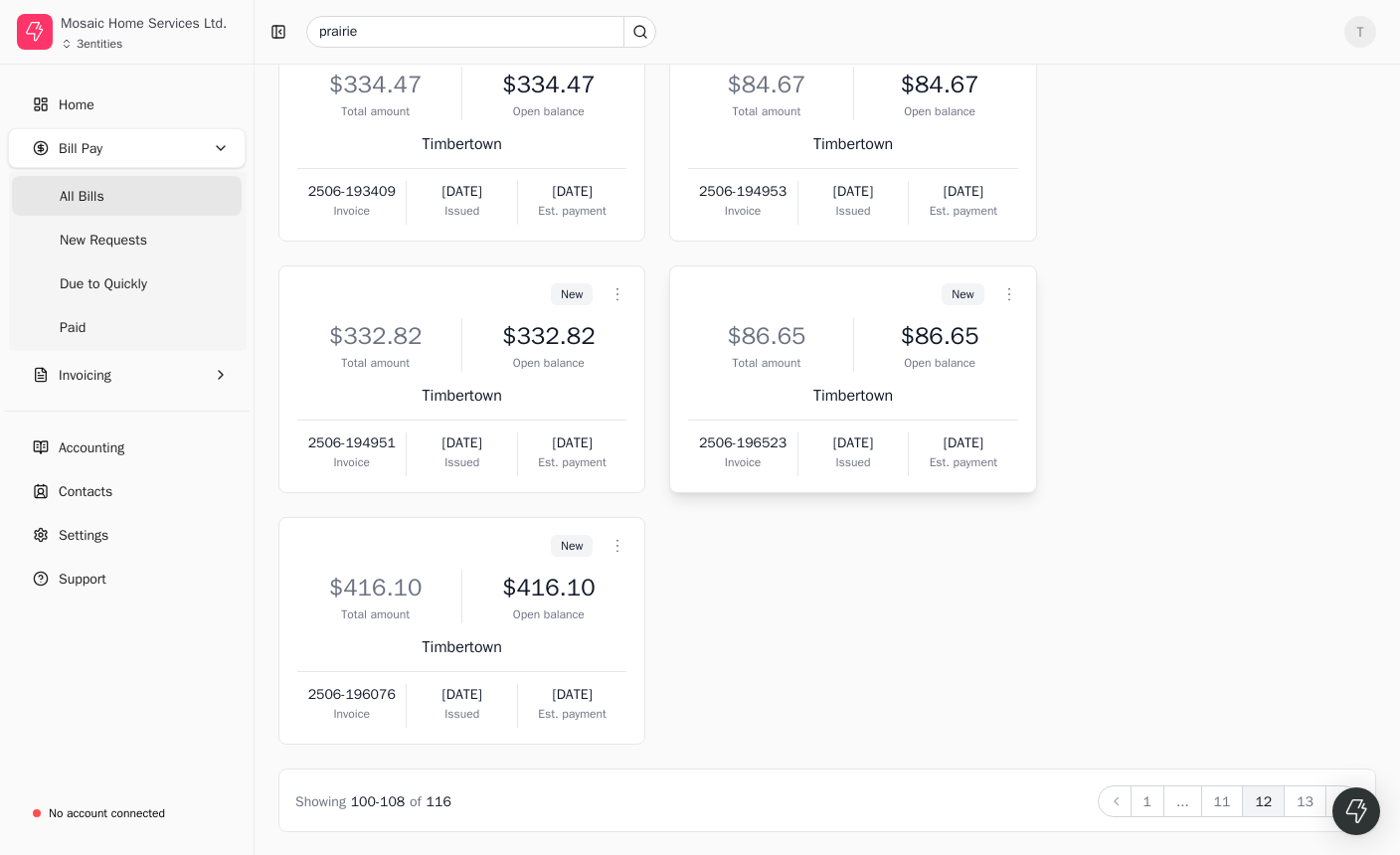 click on "Contacts" at bounding box center (126, 491) 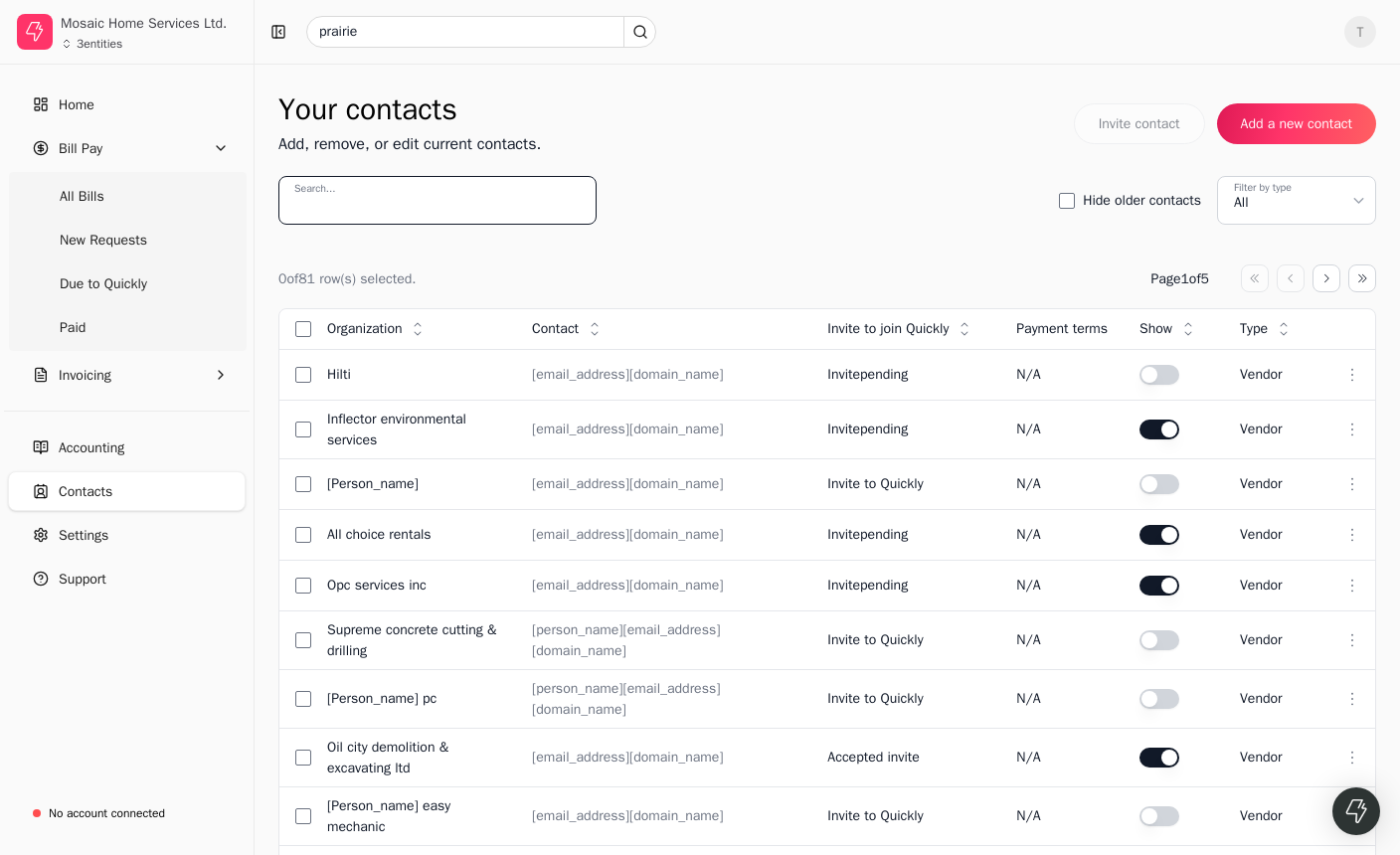 click on "Search..." at bounding box center (438, 200) 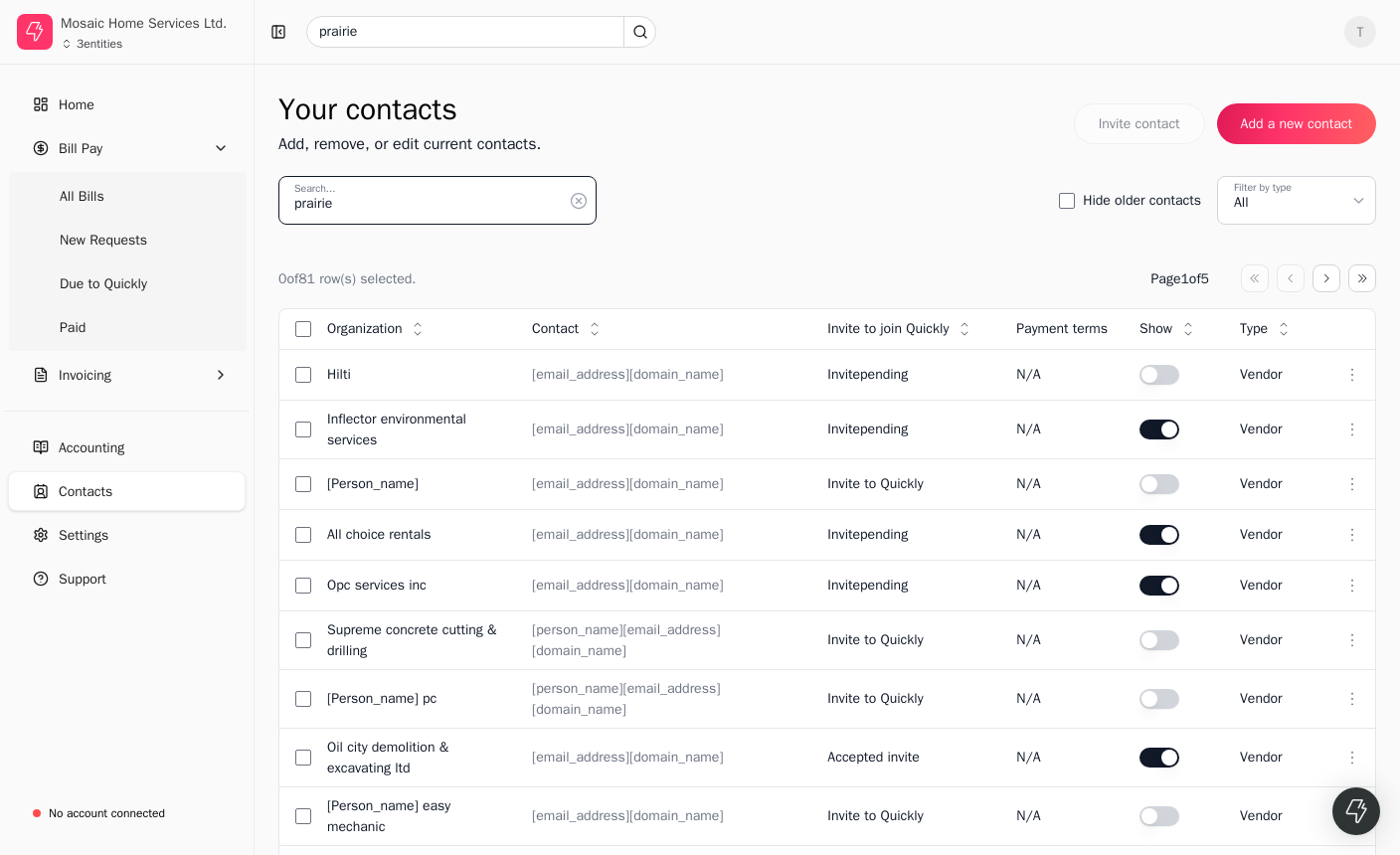 type on "prairie" 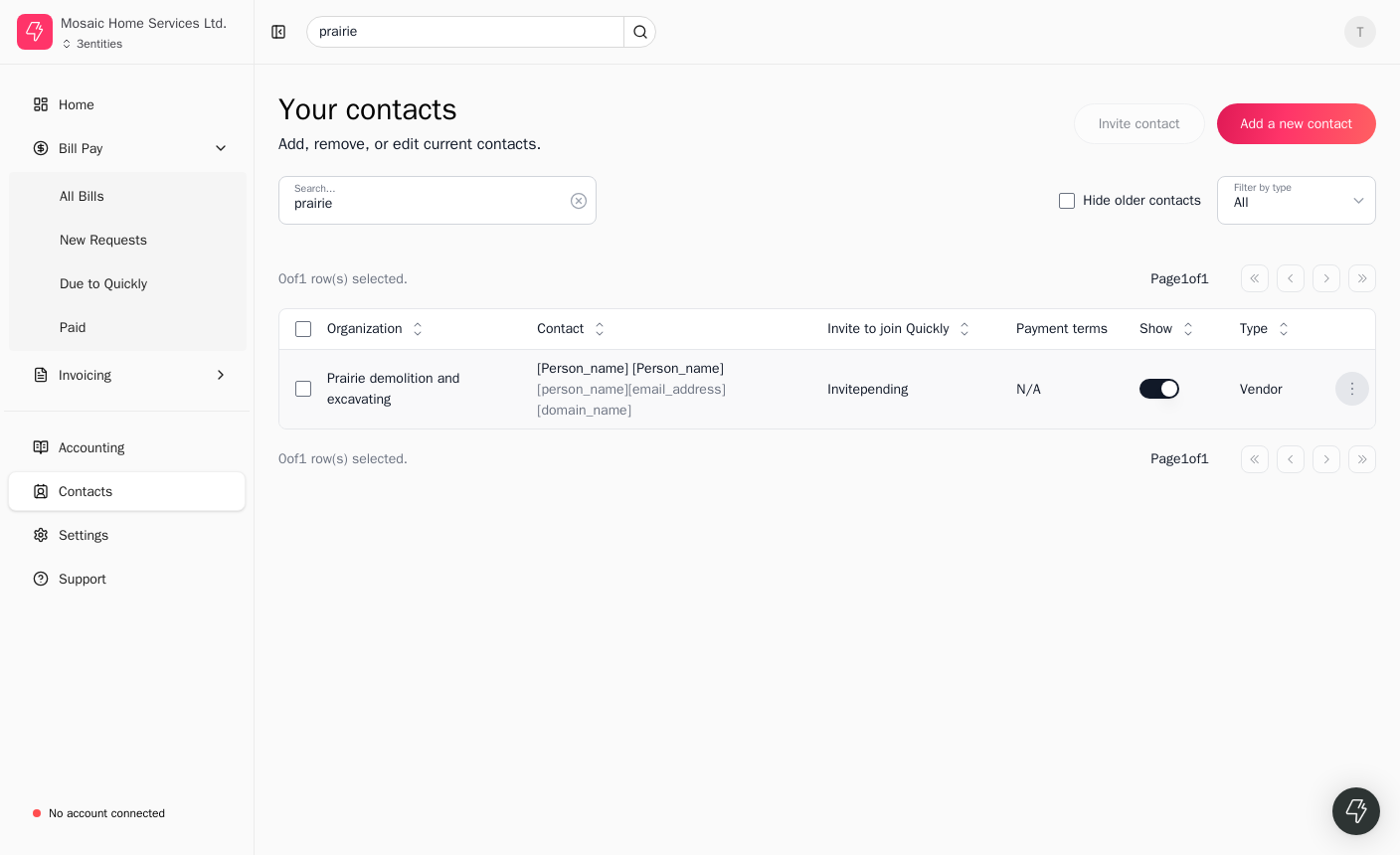 click 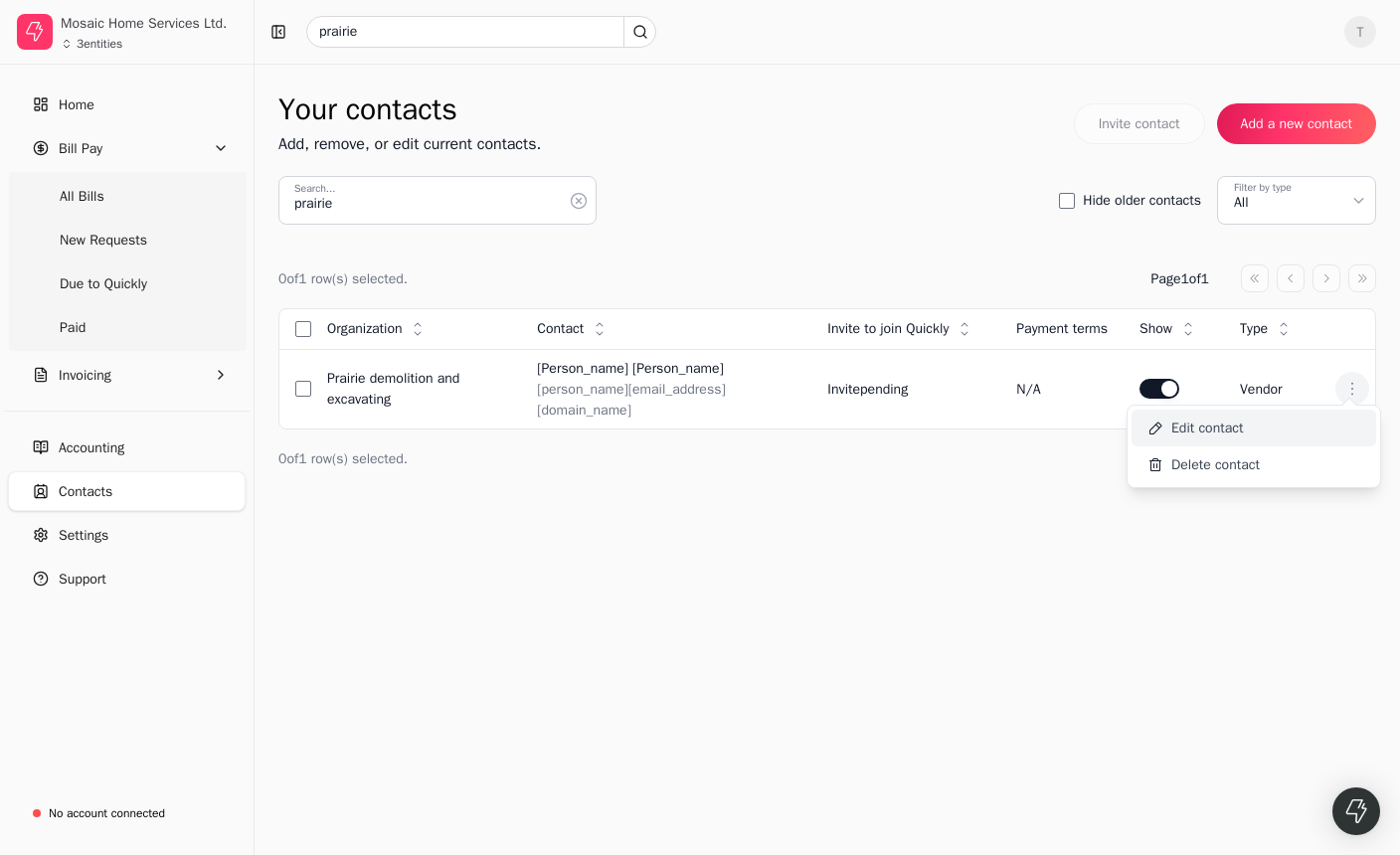 click on "Edit contact" at bounding box center [1254, 428] 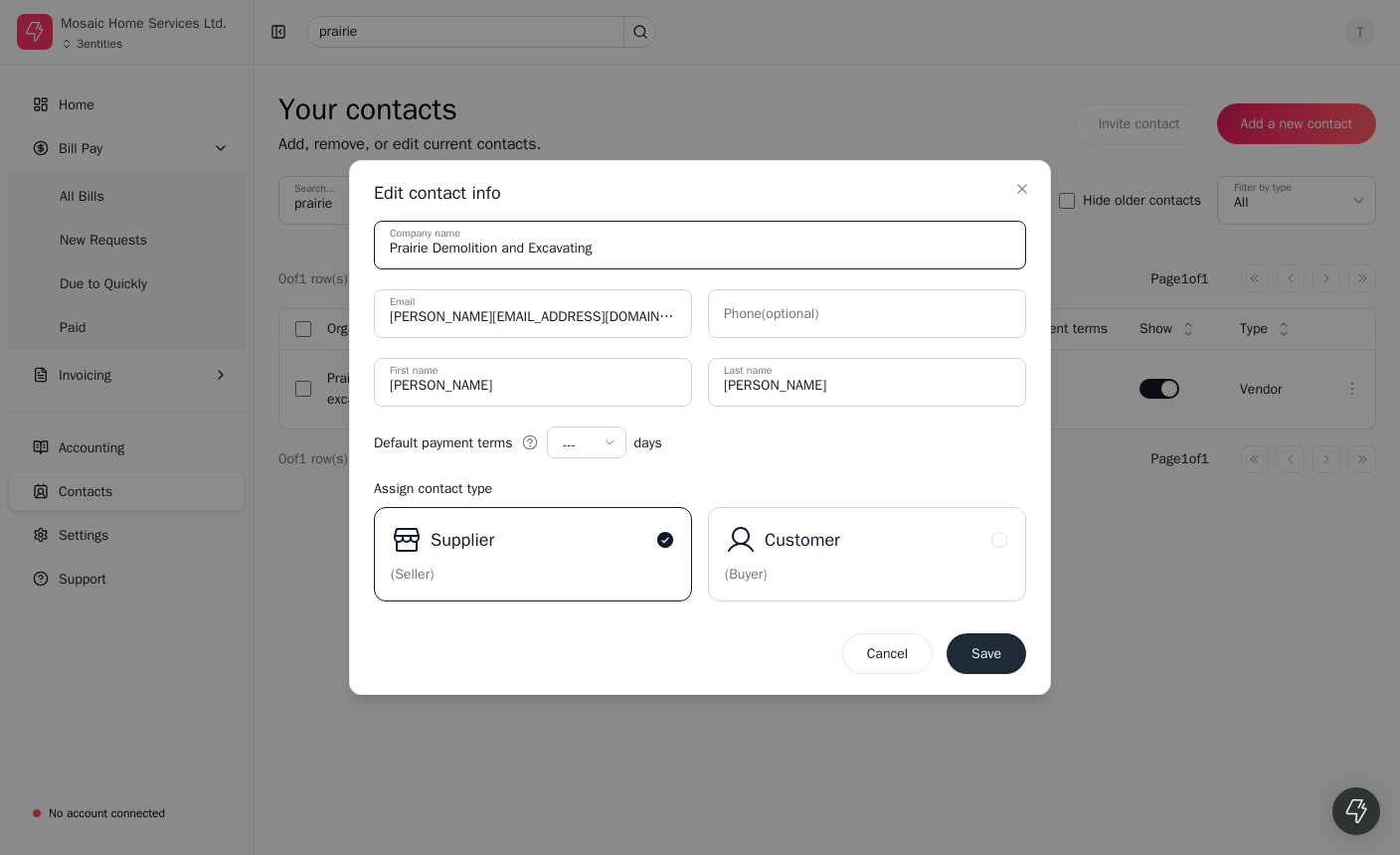 click on "Prairie Demolition and Excavating" at bounding box center (700, 245) 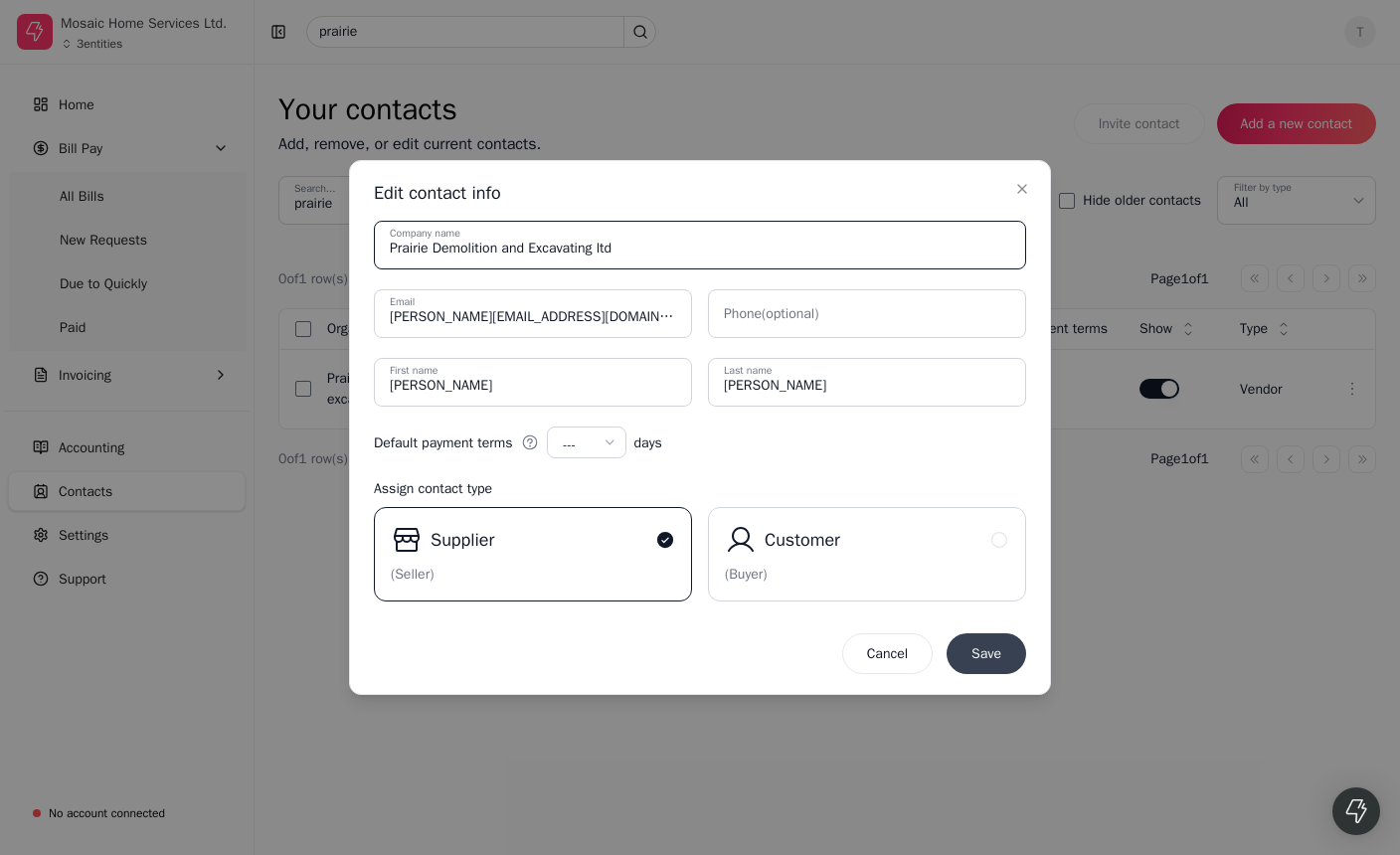 type on "Prairie Demolition and Excavating ltd" 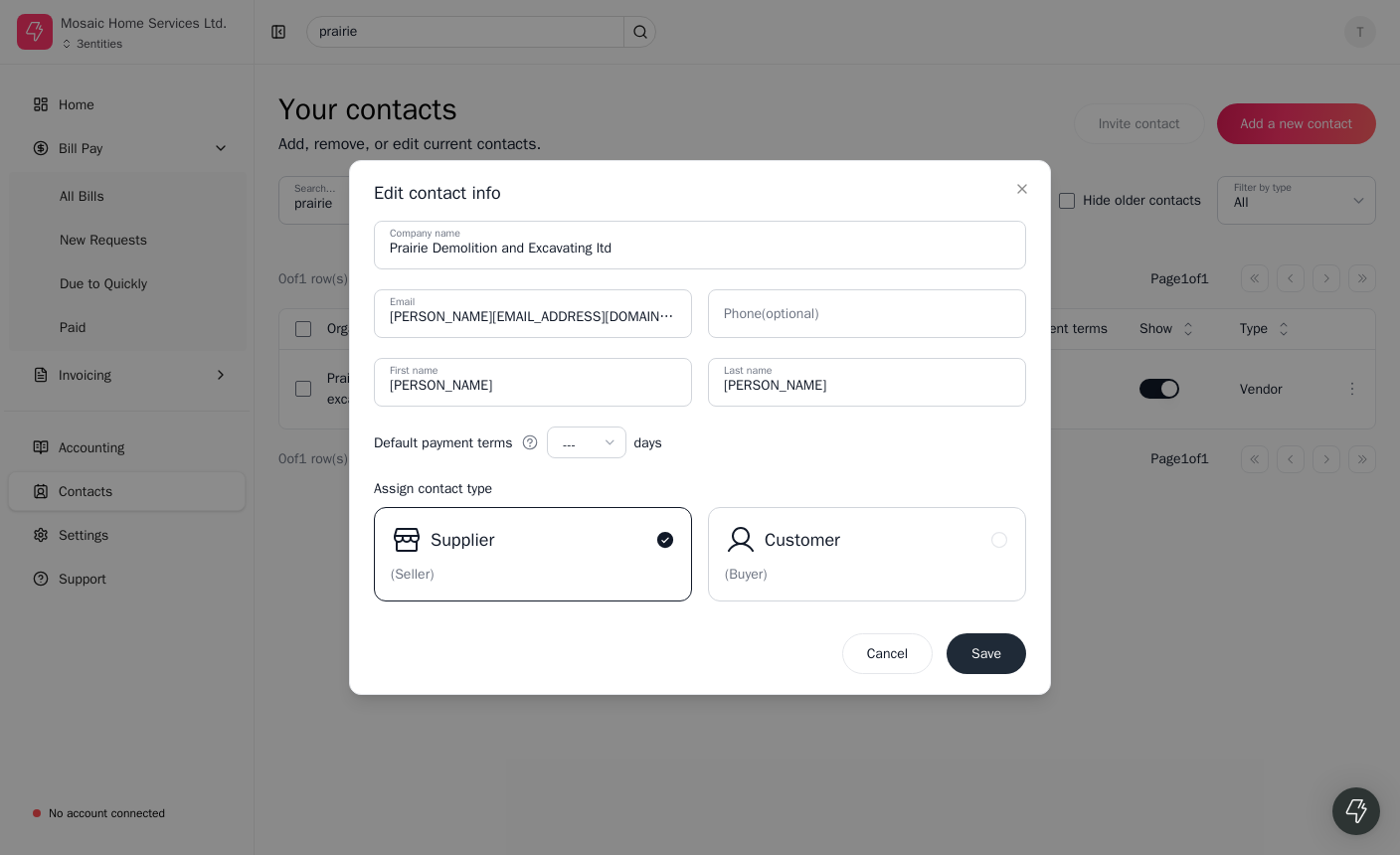 drag, startPoint x: 986, startPoint y: 661, endPoint x: 973, endPoint y: 658, distance: 13.341664 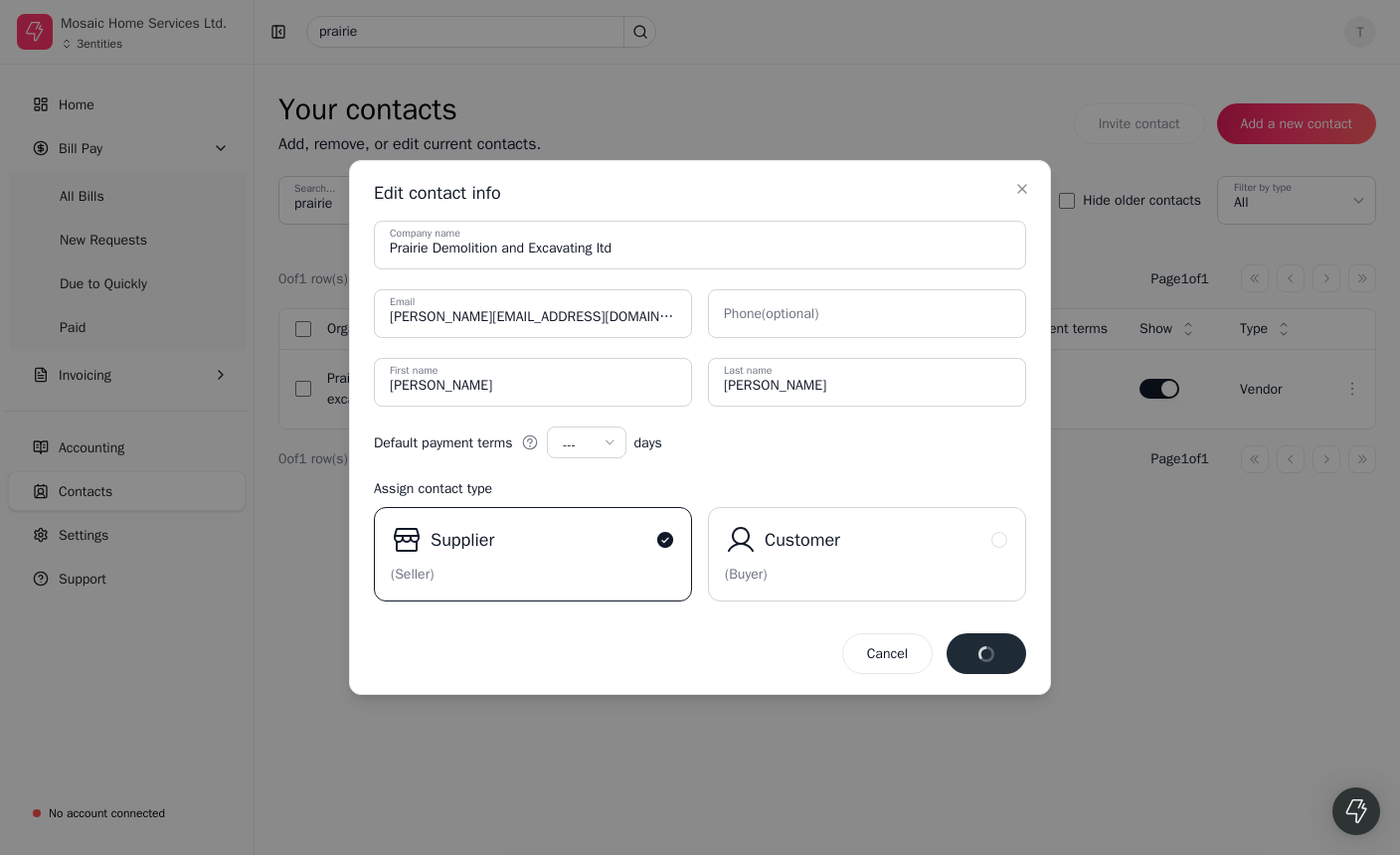 type 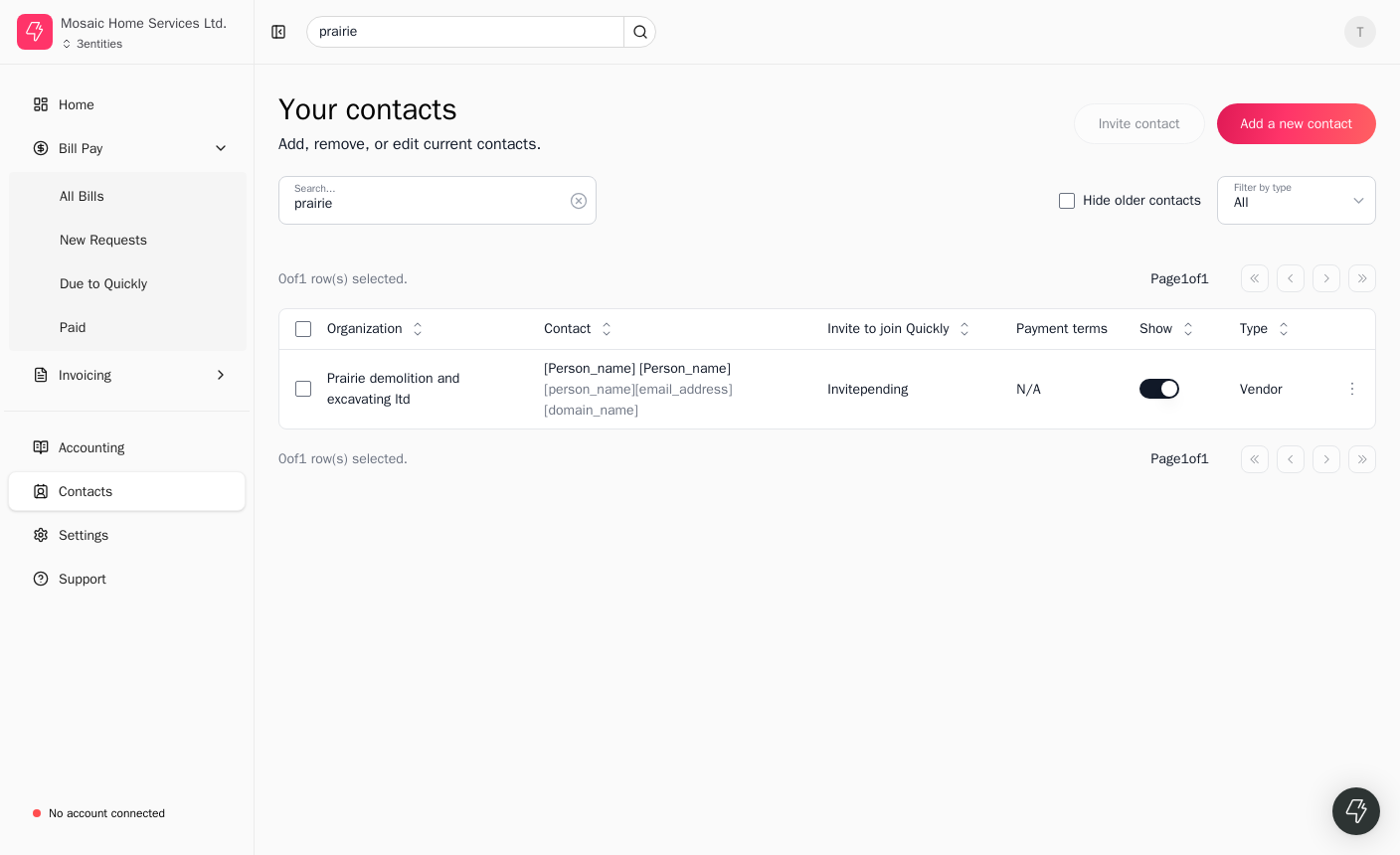 click on "Your contacts Add, remove, or edit current contacts. Invite contact Add a new contact prairie Search... Hide older contacts Filter by type All 0  of  1   row(s) selected. Page  1  of  1 caret-double-left caret-left caret-right caret-double-right Organization Context Menu Button Contact Context Menu Button Invite to join Quickly Context Menu Button Payment terms Show Context Menu Button Type Context Menu Button Prairie Demolition and Excavating ltd [PERSON_NAME] [PERSON_NAME][EMAIL_ADDRESS][DOMAIN_NAME] Invite  pending   N/A vendor Context Menu Button 0  of  1   row(s) selected. Page  1  of  1 caret-double-left caret-left caret-right caret-double-right" at bounding box center [827, 459] 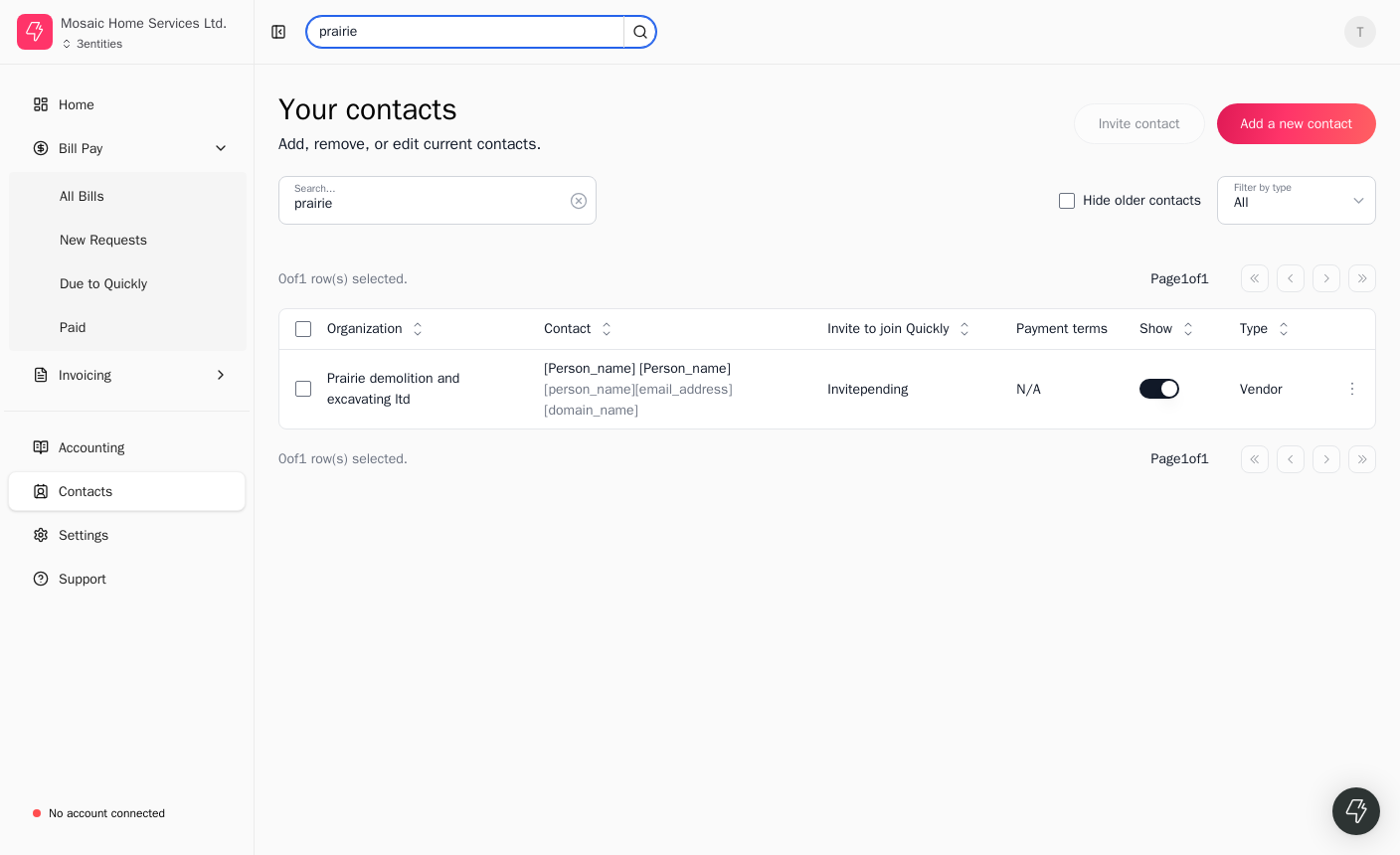 click on "prairie" at bounding box center (481, 32) 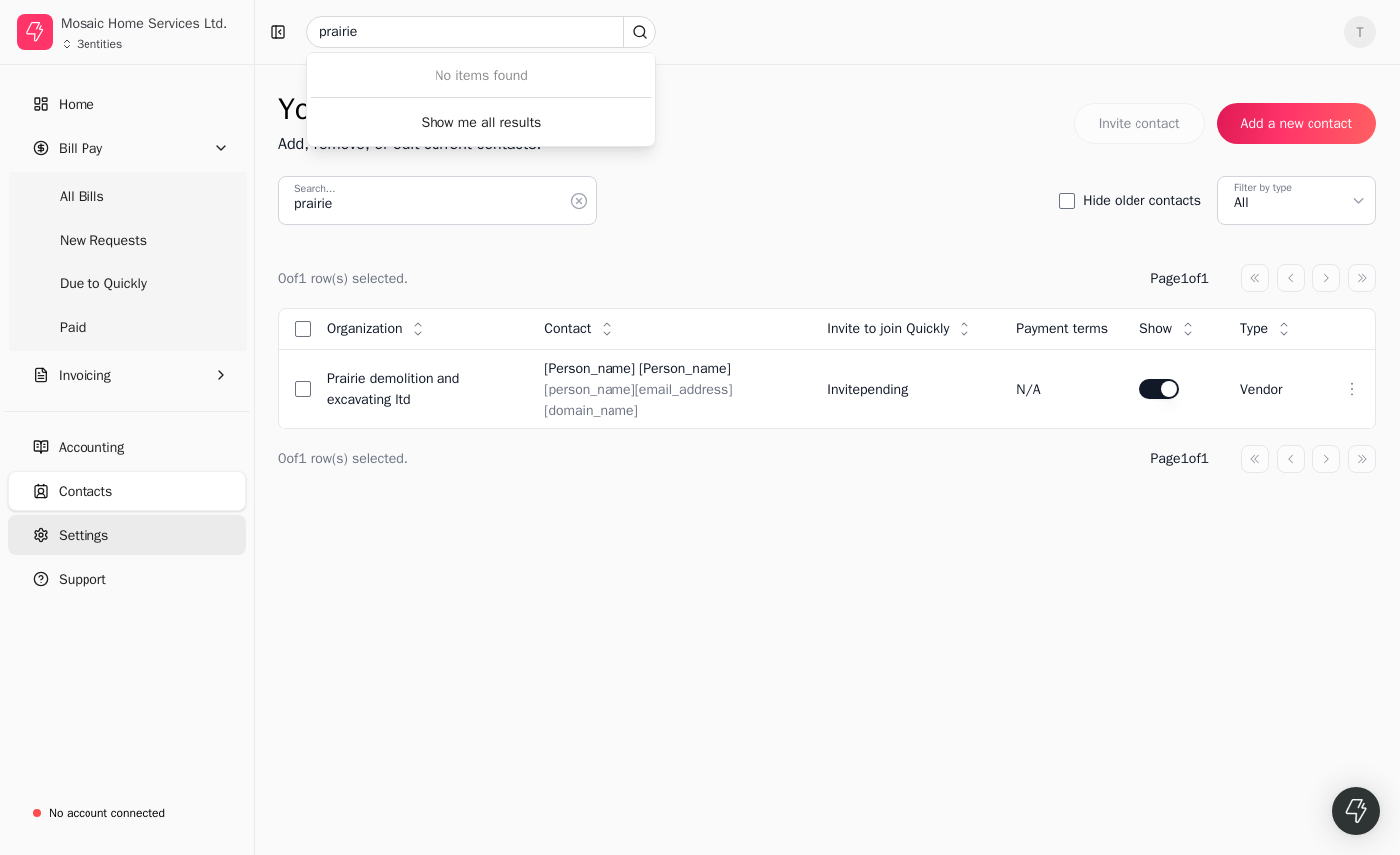 click on "Settings" at bounding box center (126, 535) 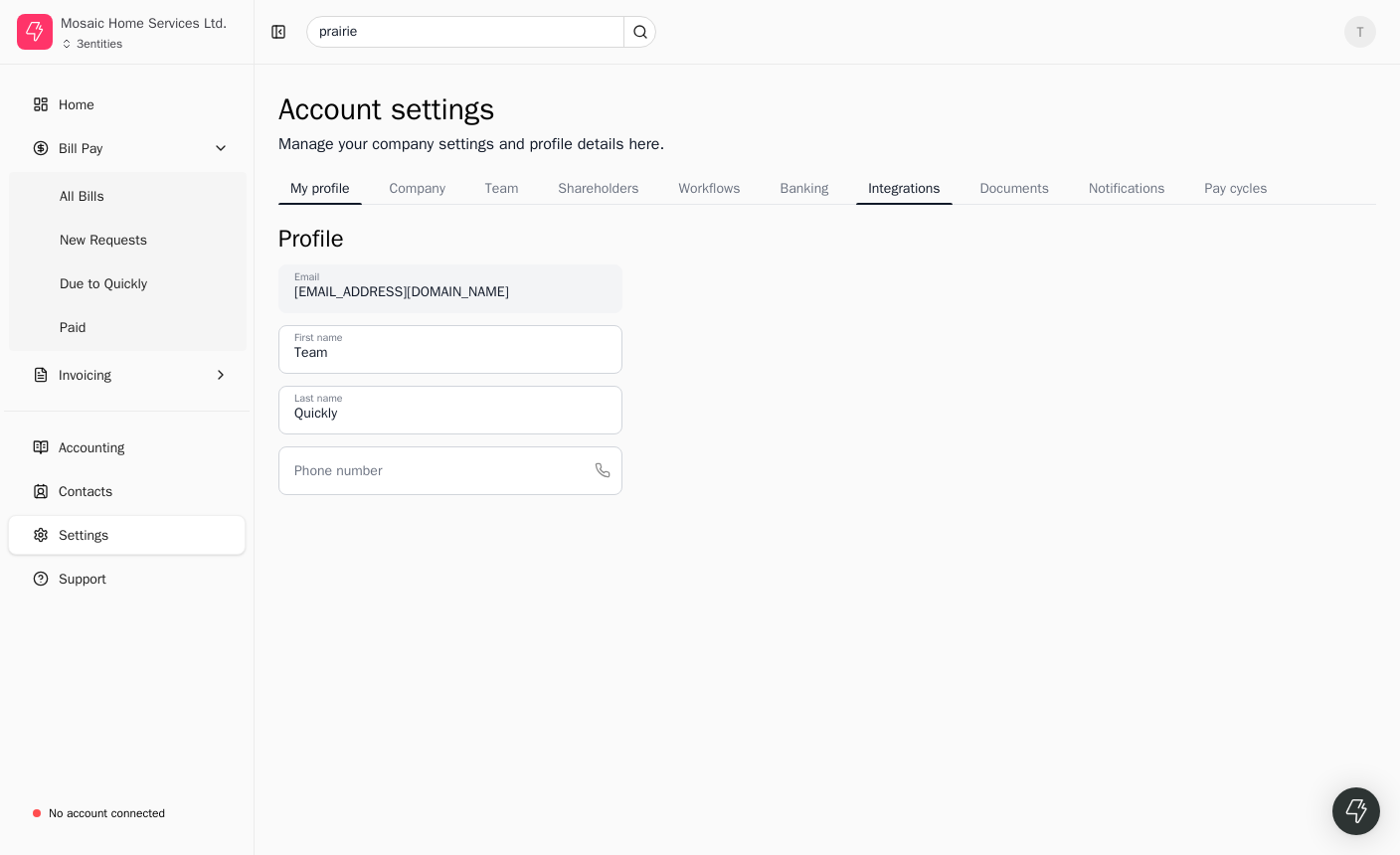 click on "Integrations" at bounding box center (904, 188) 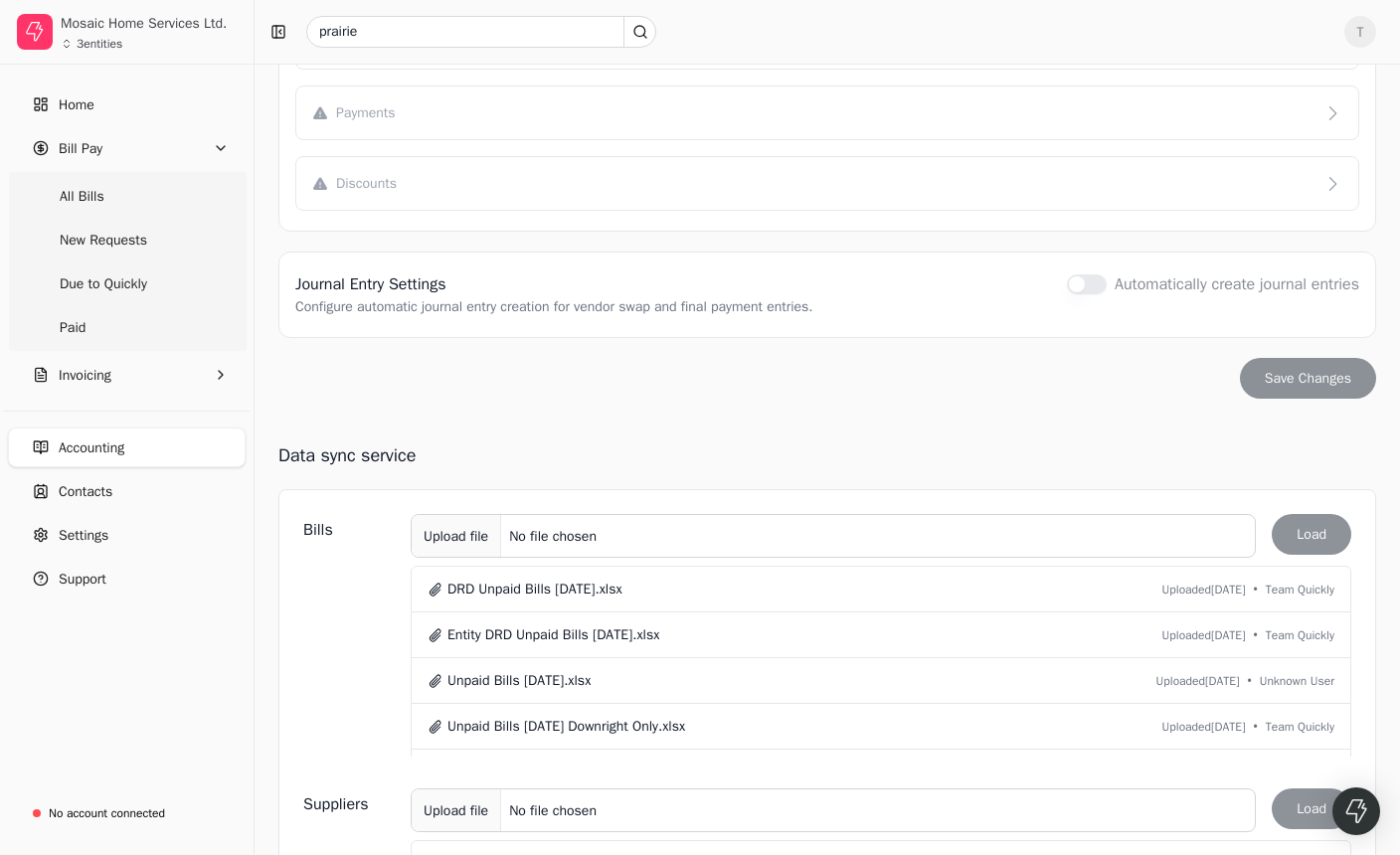 scroll, scrollTop: 540, scrollLeft: 0, axis: vertical 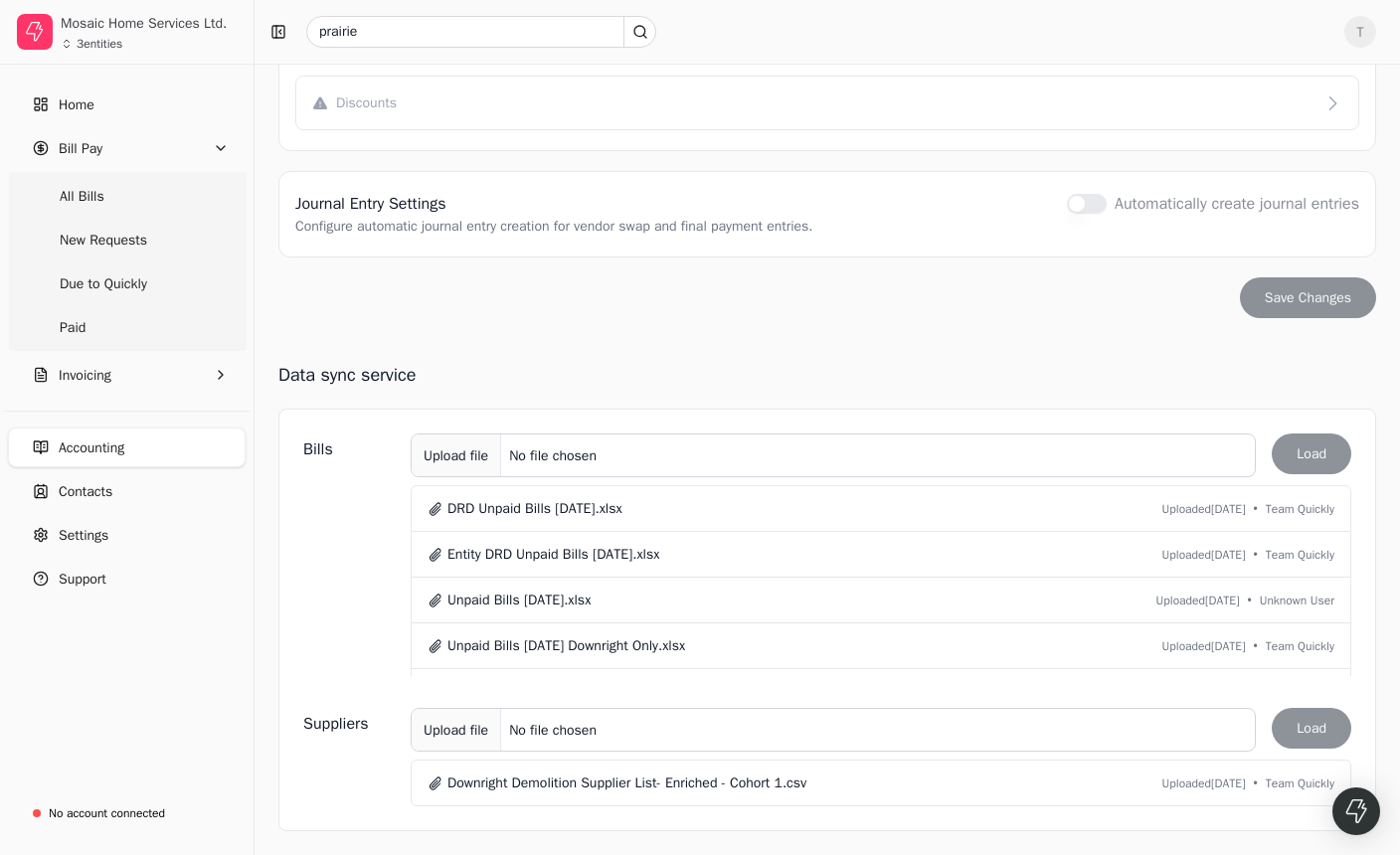 click on "Upload file" at bounding box center [456, 455] 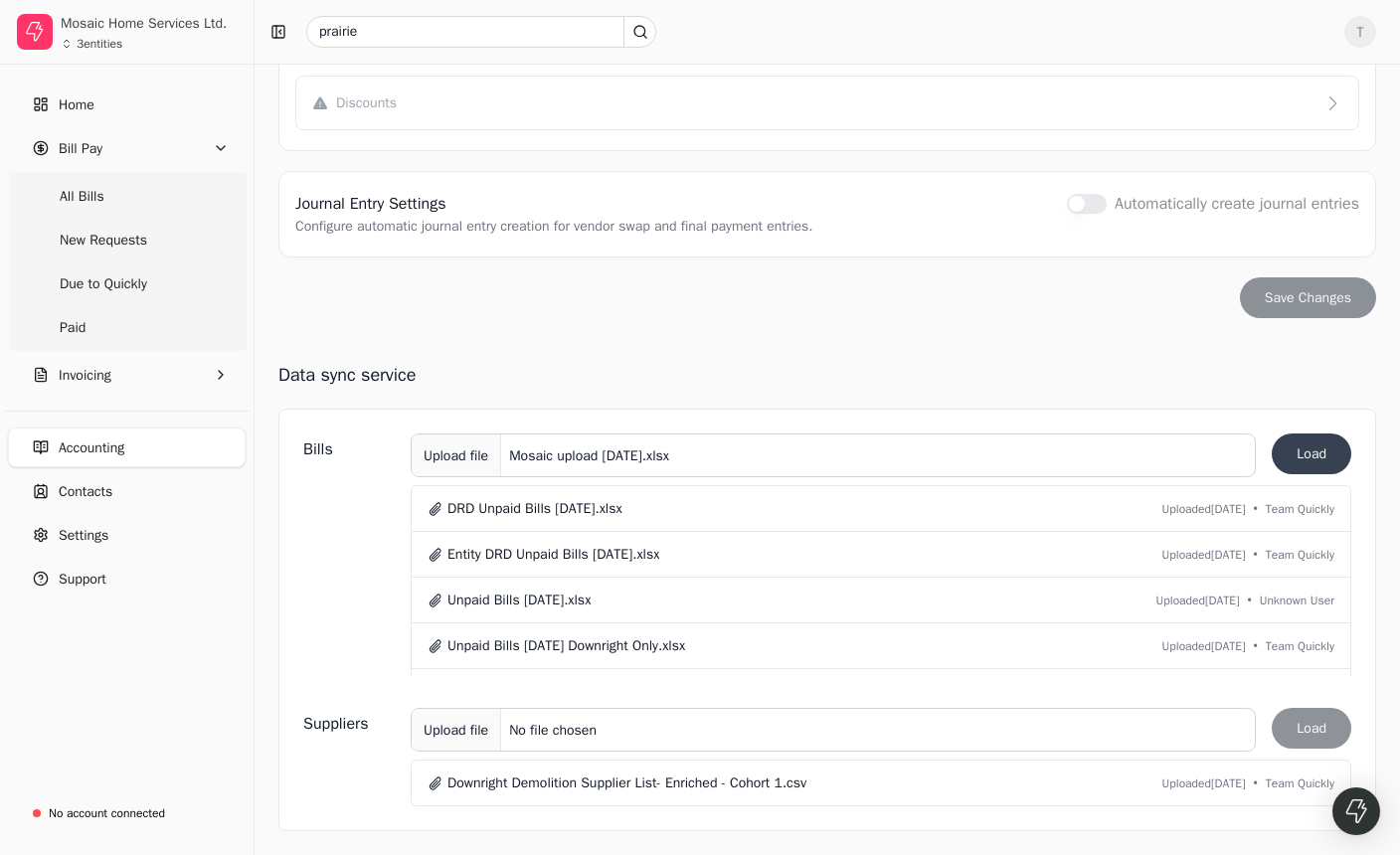 click on "Load" at bounding box center [1312, 453] 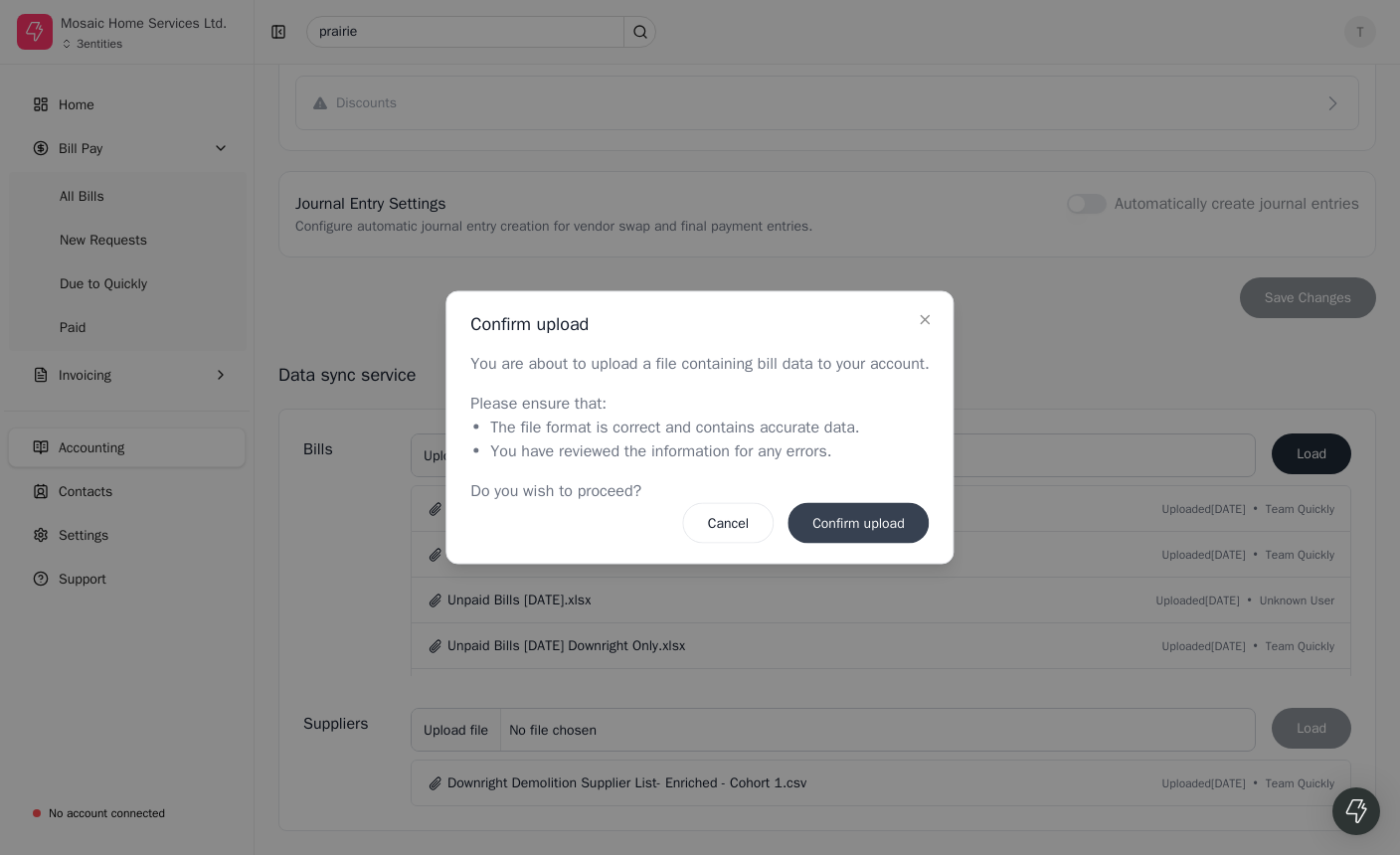click on "Confirm upload" at bounding box center [858, 523] 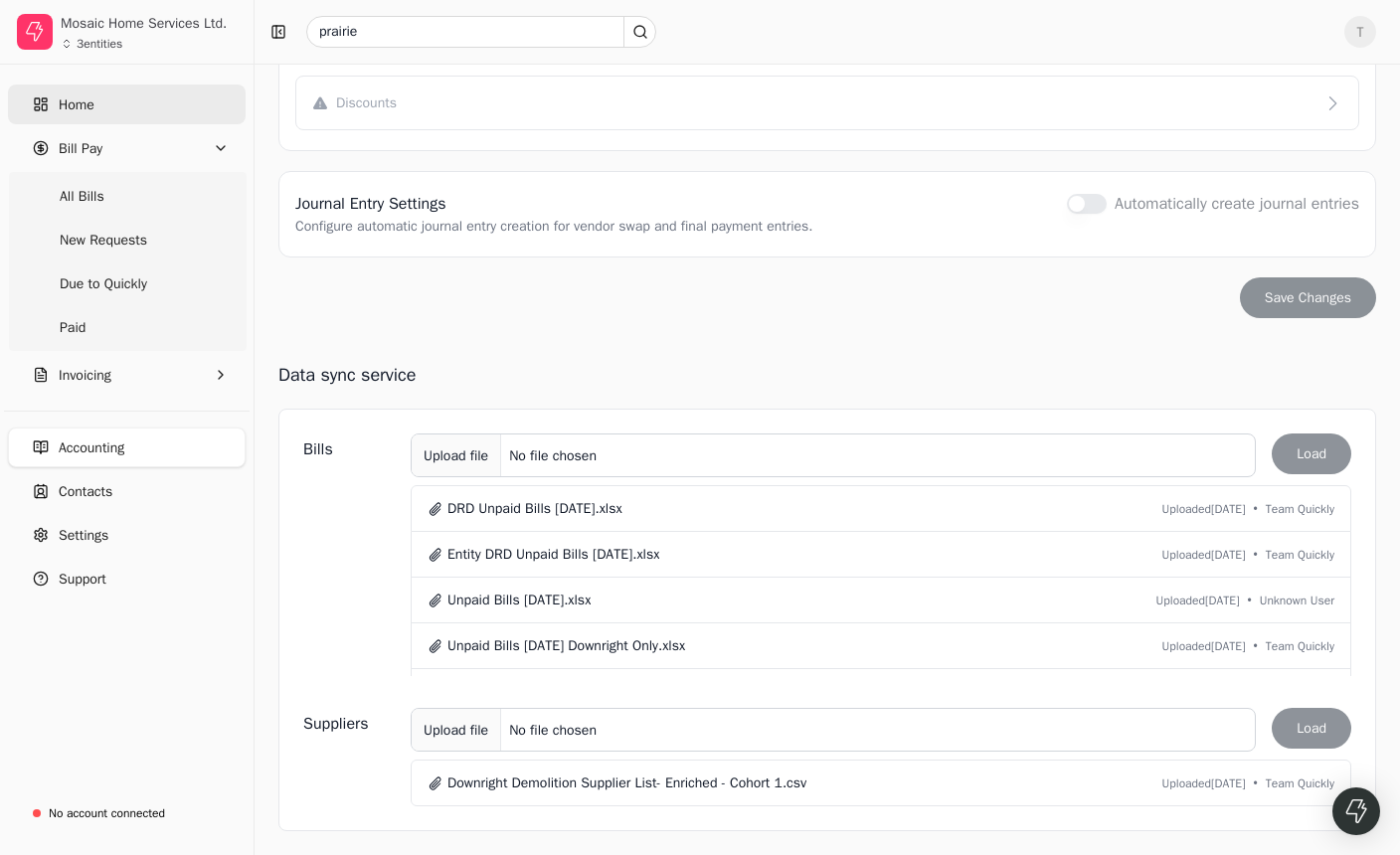 click on "Home" at bounding box center [126, 104] 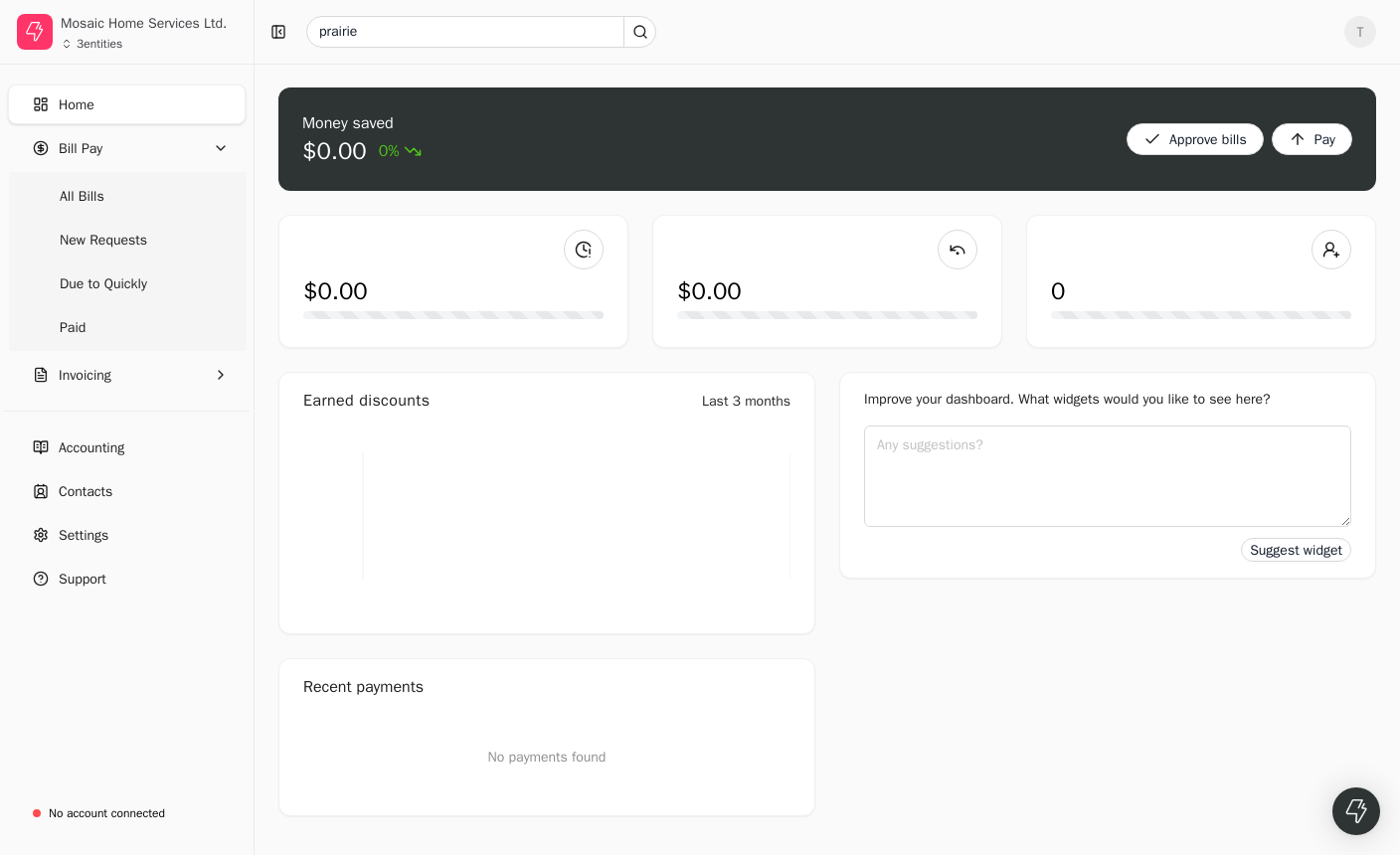 scroll, scrollTop: 0, scrollLeft: 0, axis: both 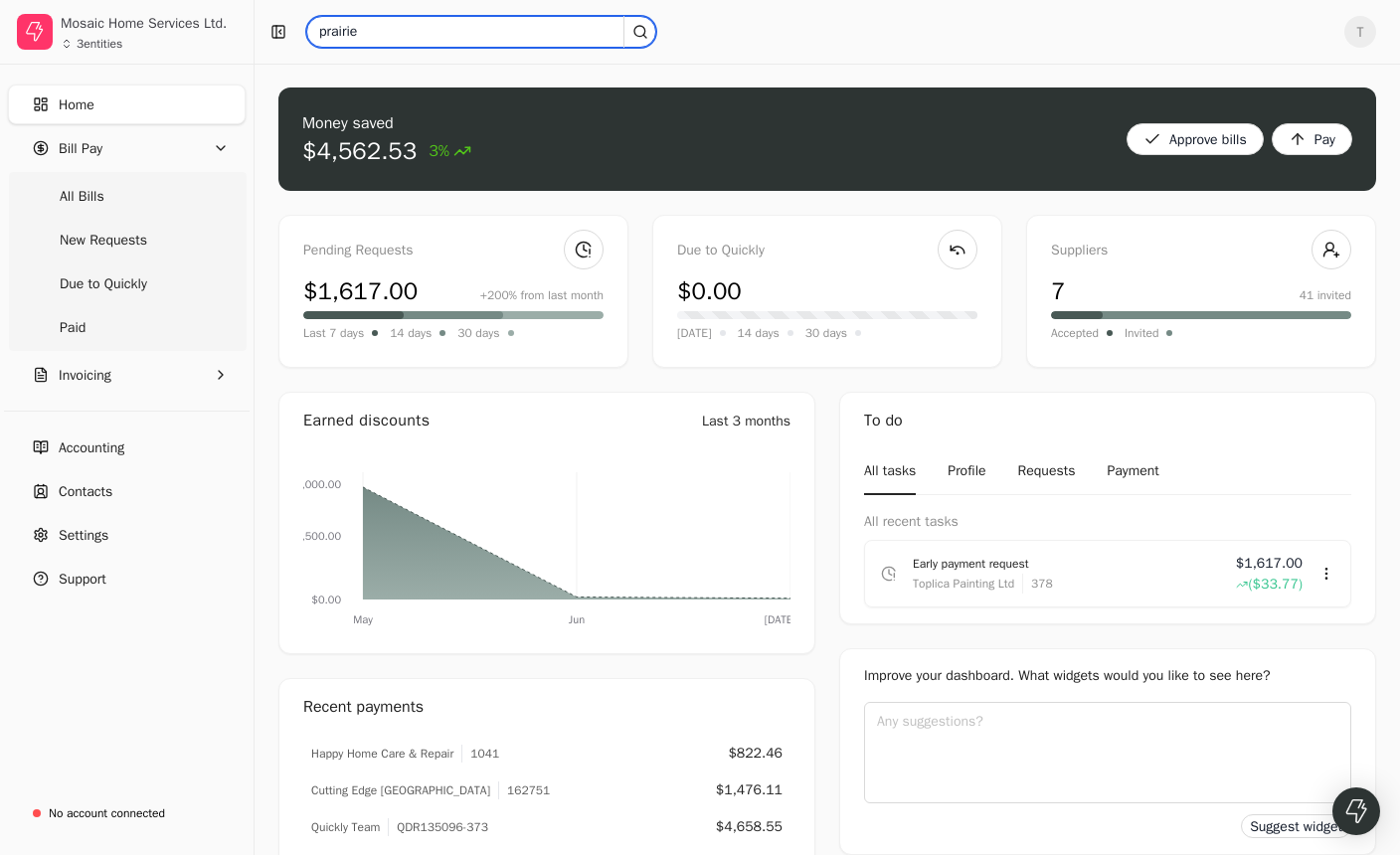click on "prairie" at bounding box center [481, 32] 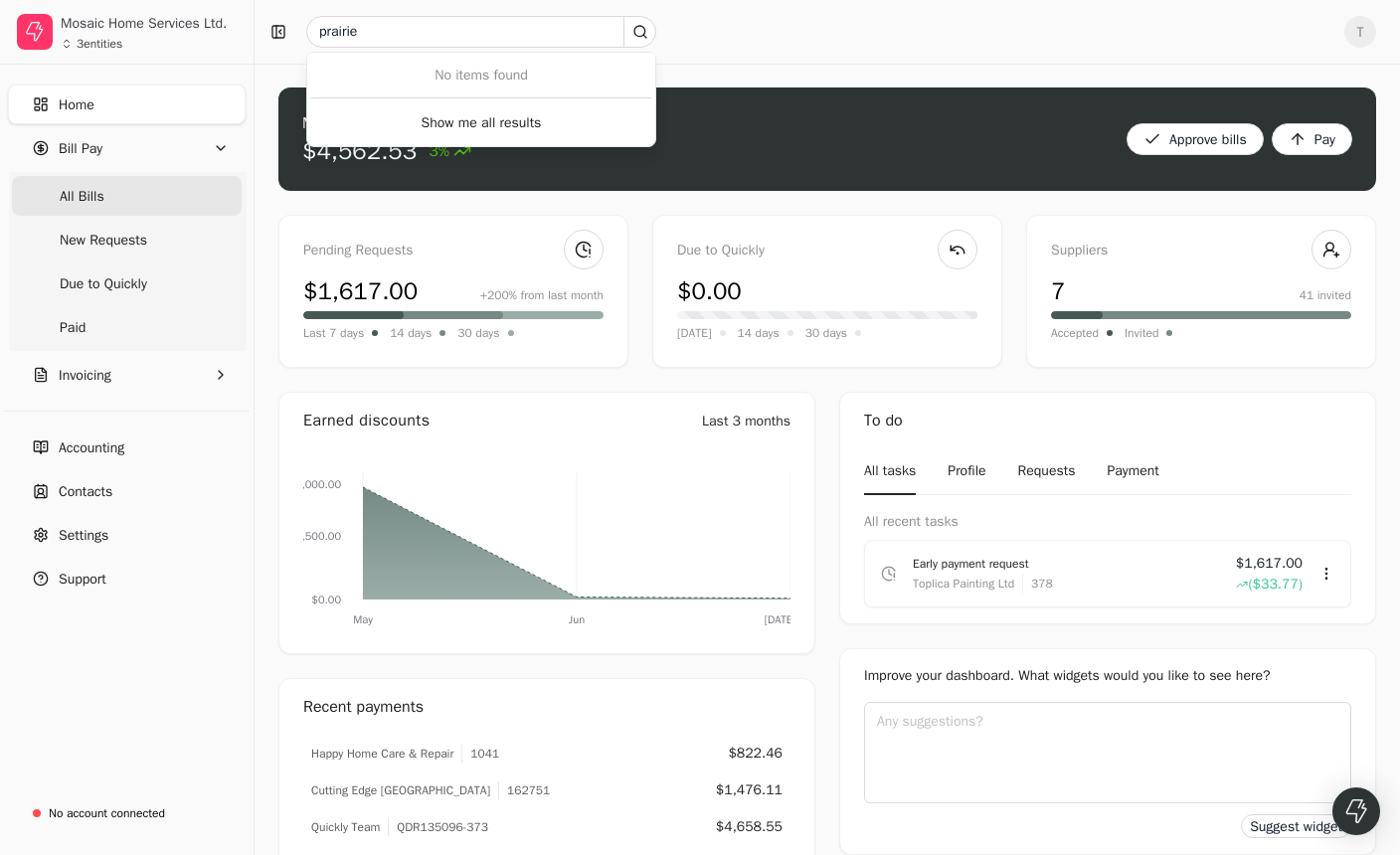 click on "All Bills" at bounding box center [126, 196] 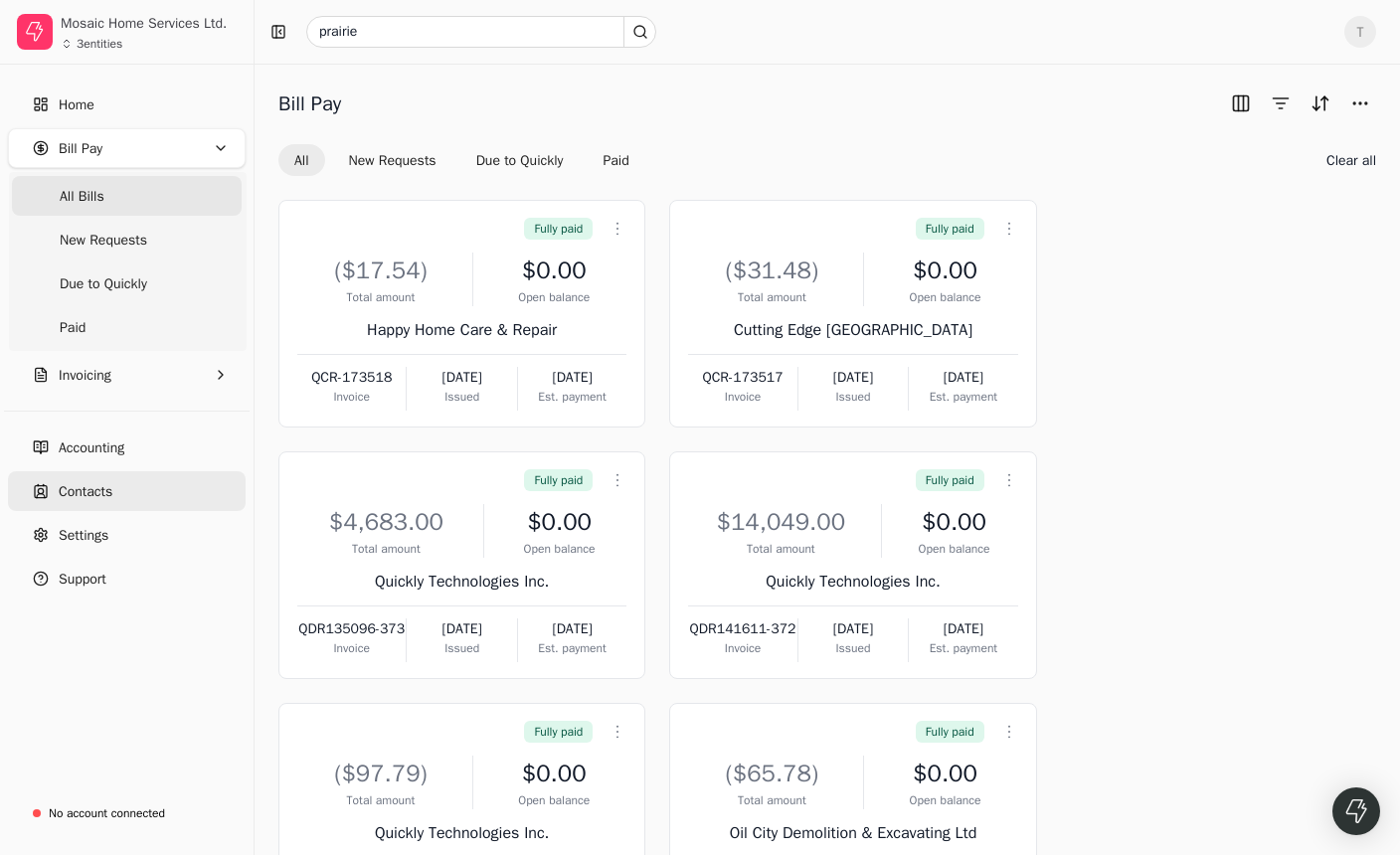 click on "Contacts" at bounding box center [86, 491] 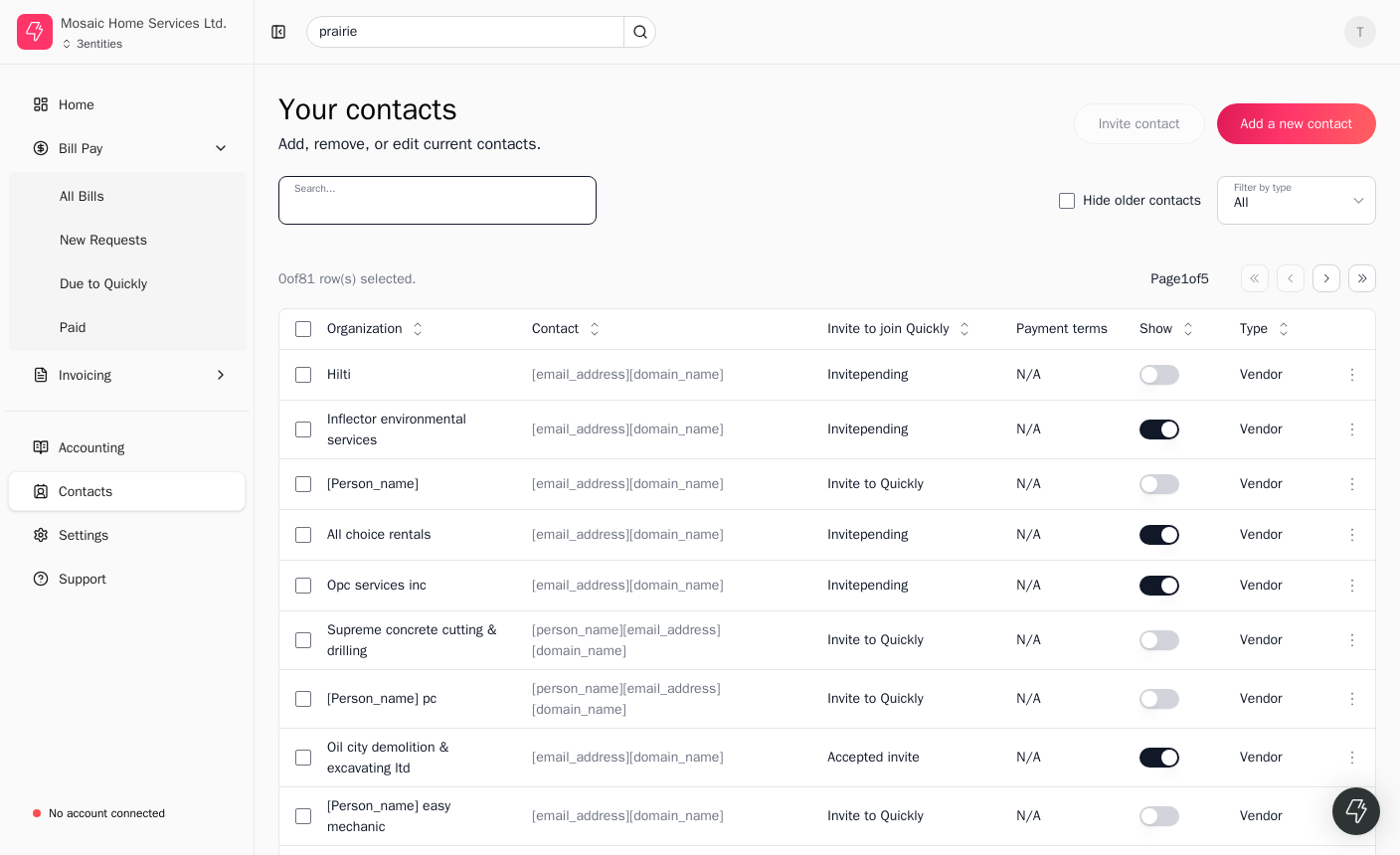 click on "Search..." at bounding box center [438, 200] 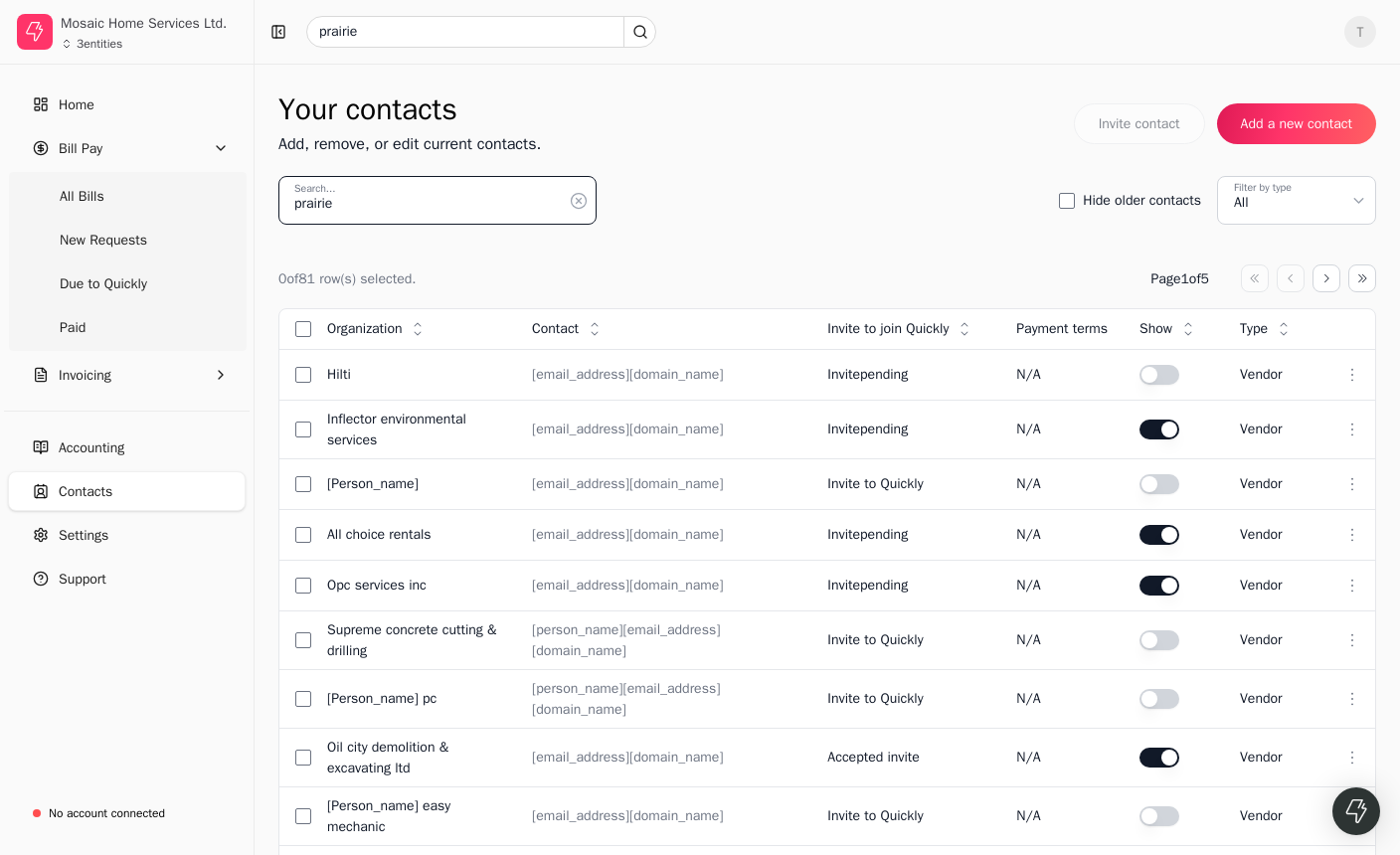 type on "prairie" 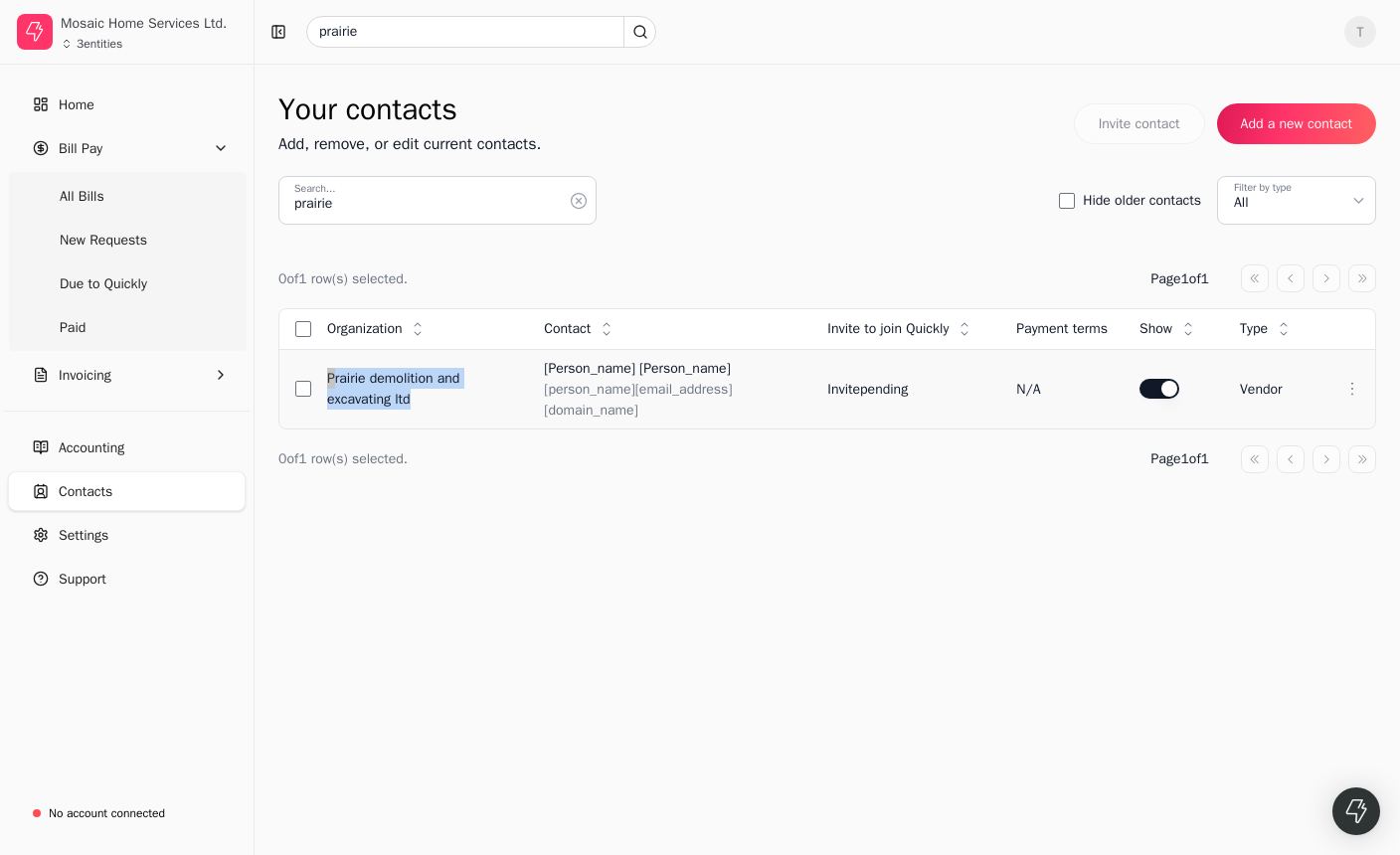 drag, startPoint x: 326, startPoint y: 377, endPoint x: 570, endPoint y: 378, distance: 244.00205 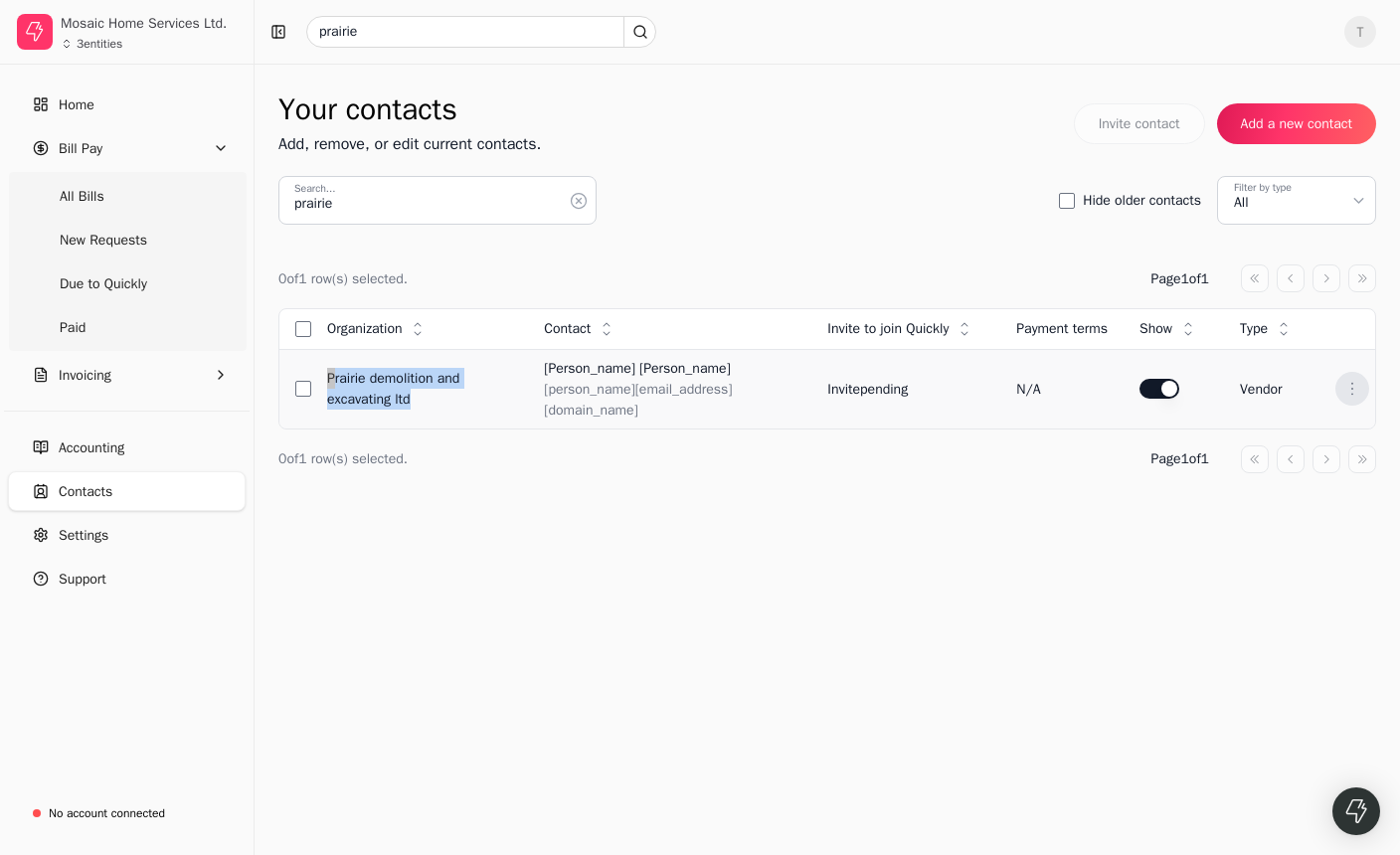 click 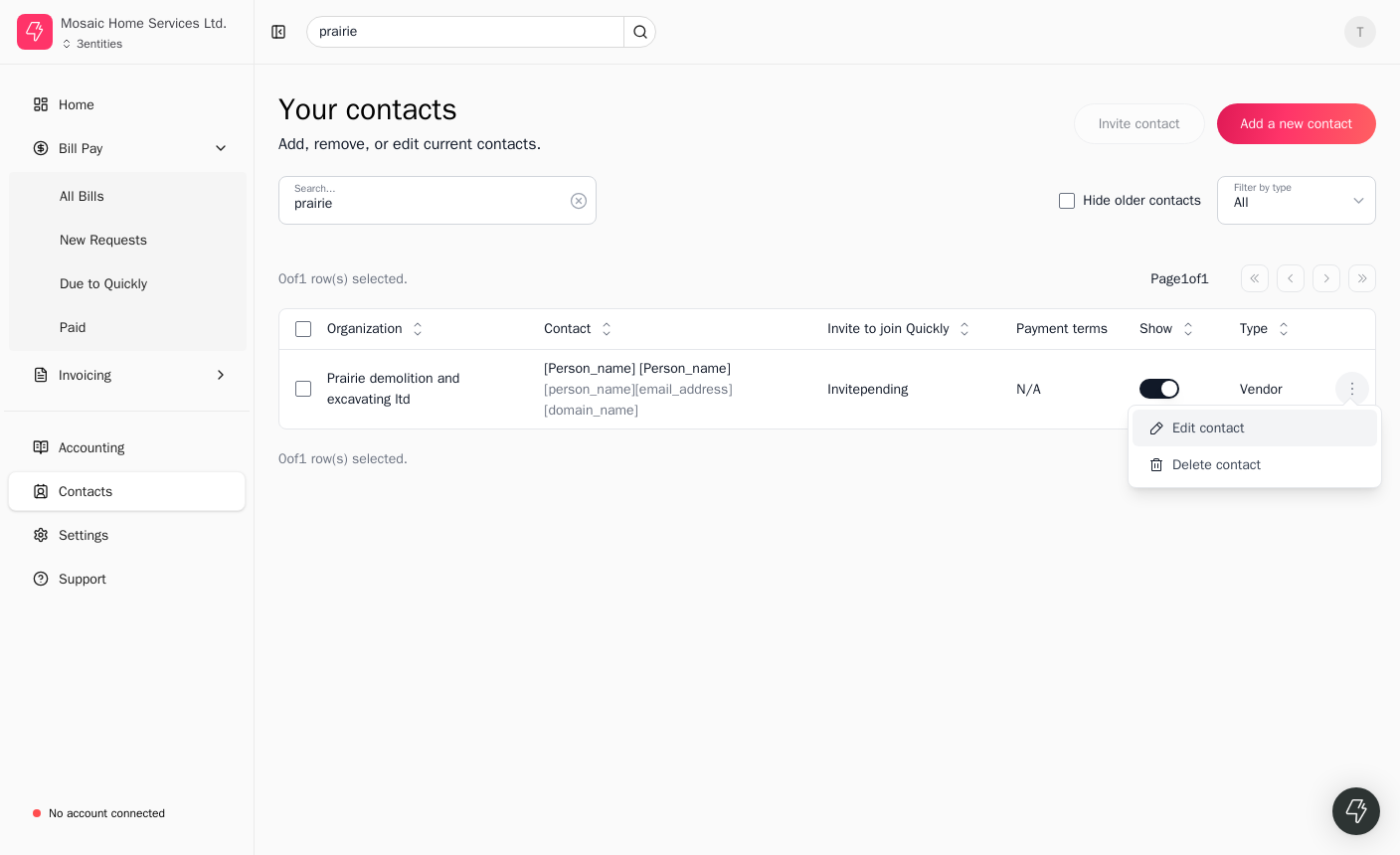 click on "Edit contact" at bounding box center [1255, 428] 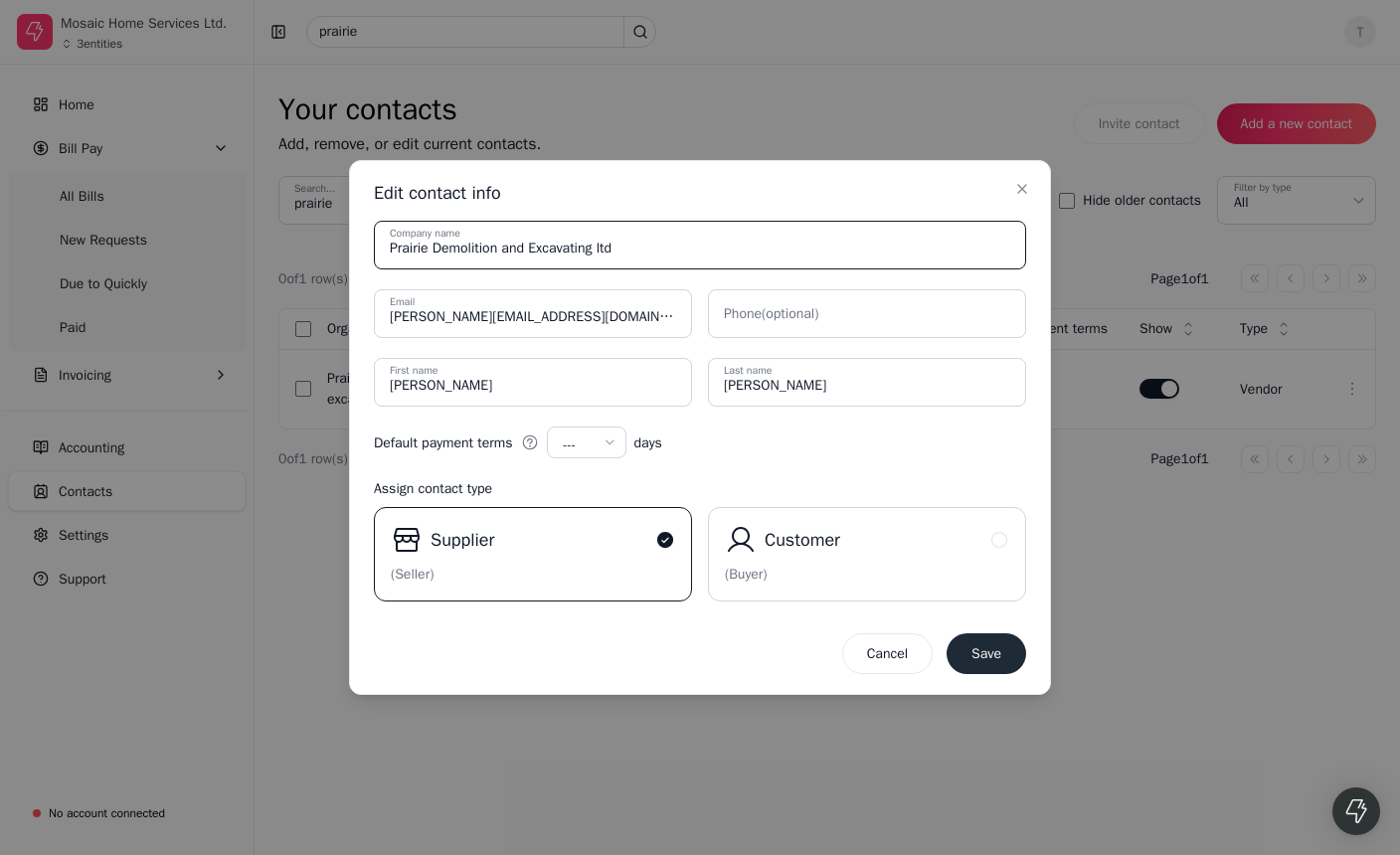 drag, startPoint x: 751, startPoint y: 243, endPoint x: 50, endPoint y: 232, distance: 701.0863 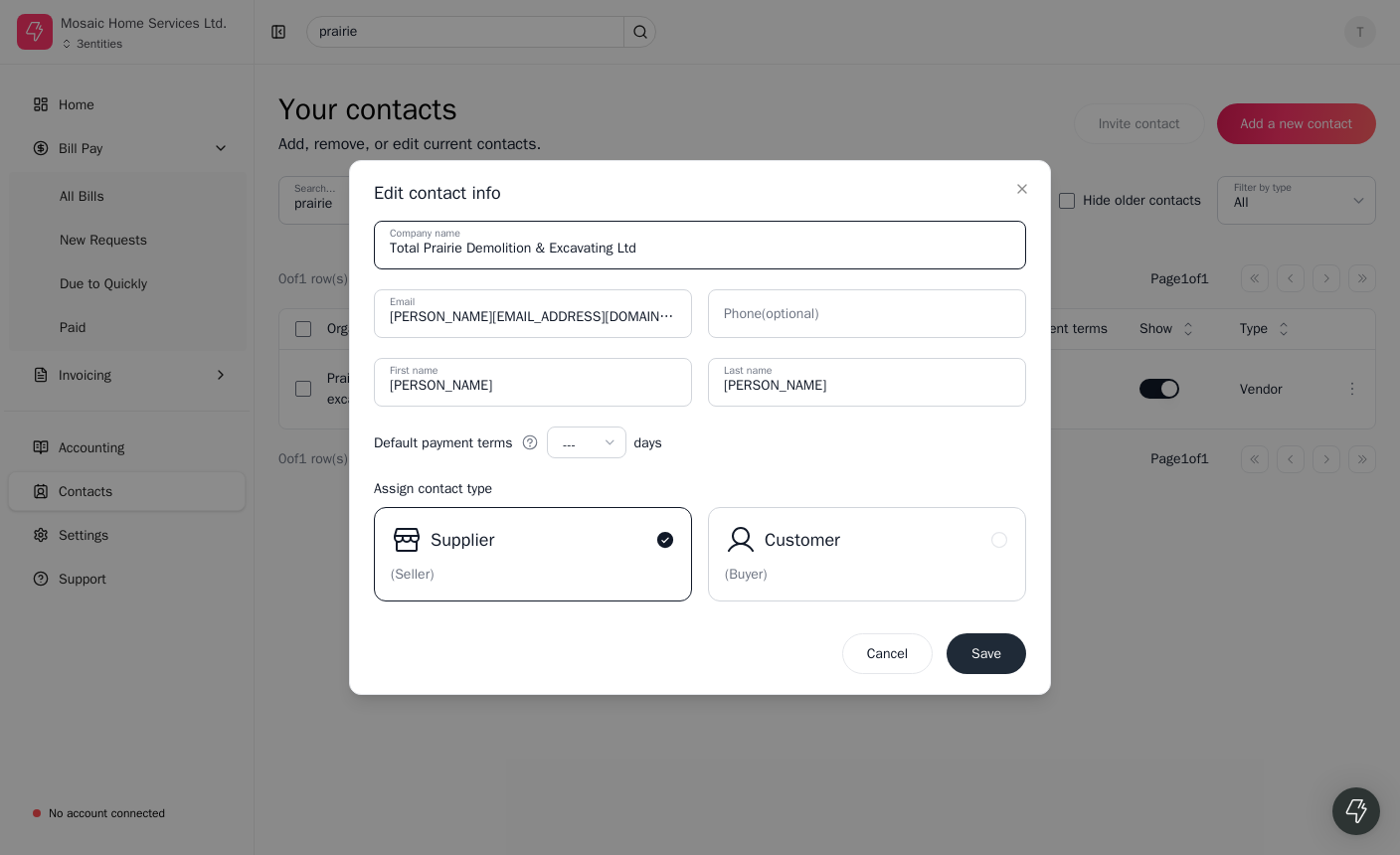 drag, startPoint x: 741, startPoint y: 244, endPoint x: -73, endPoint y: 187, distance: 815.9933 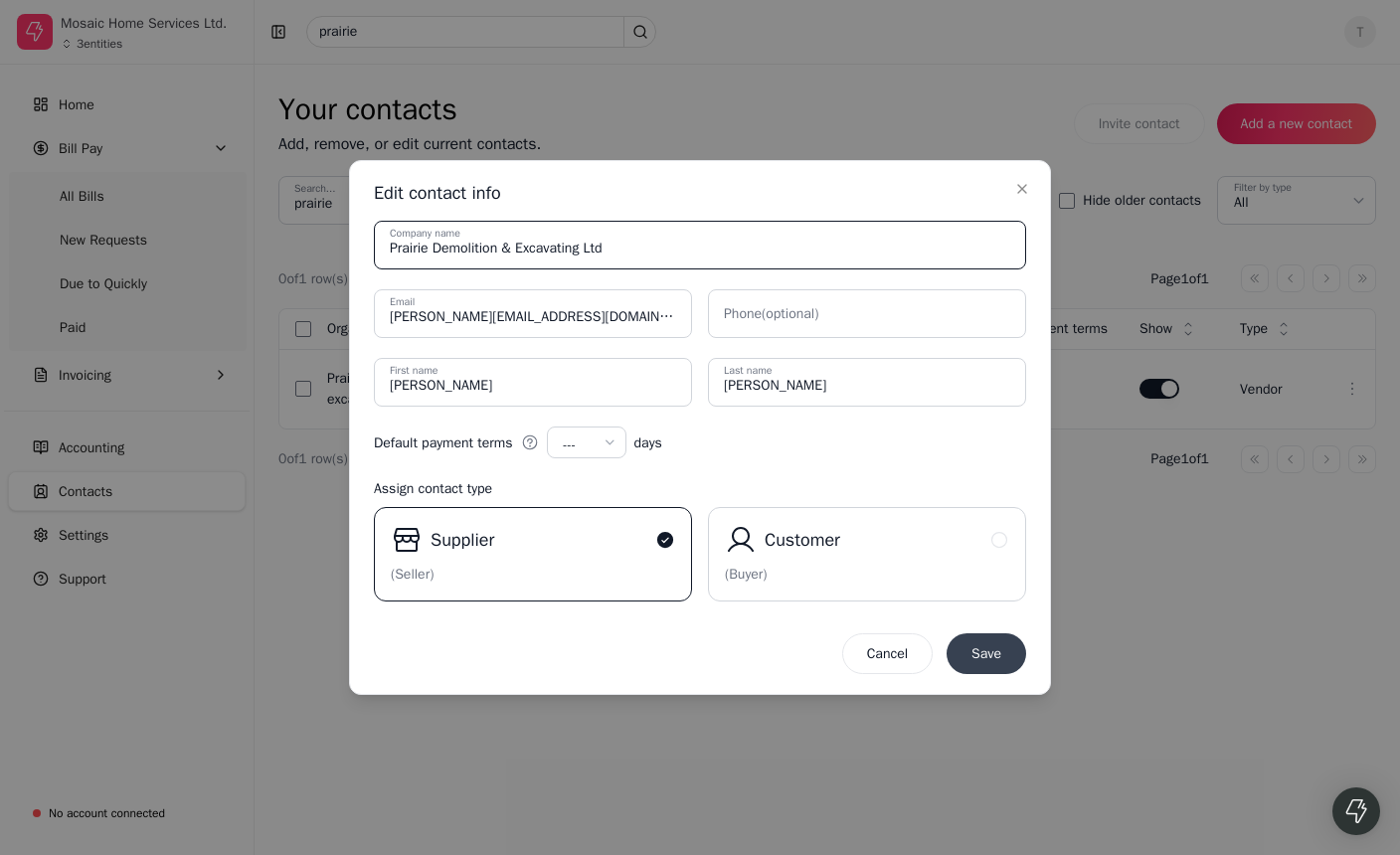 type on "Prairie Demolition & Excavating Ltd" 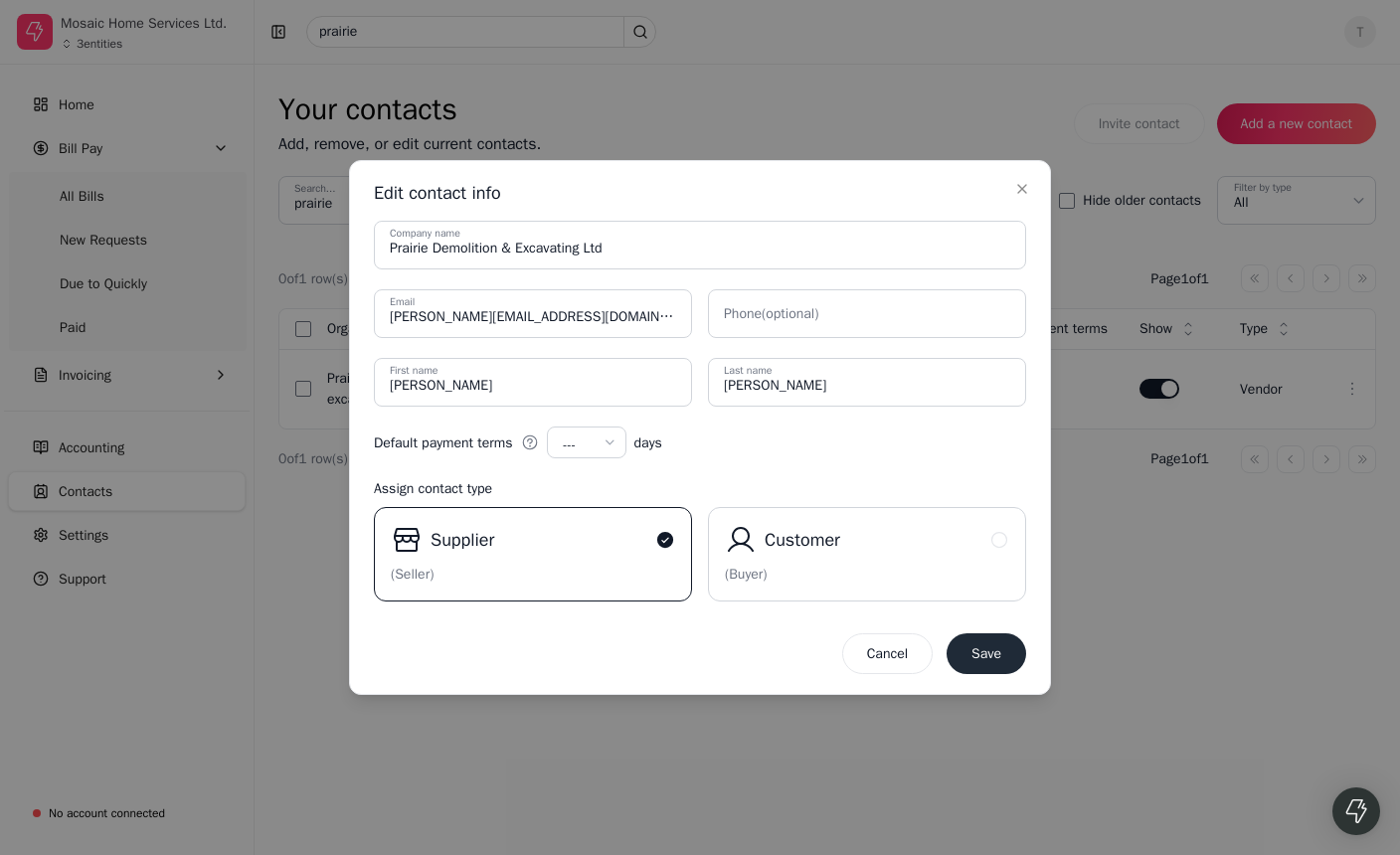 drag, startPoint x: 996, startPoint y: 648, endPoint x: 976, endPoint y: 642, distance: 20.880613 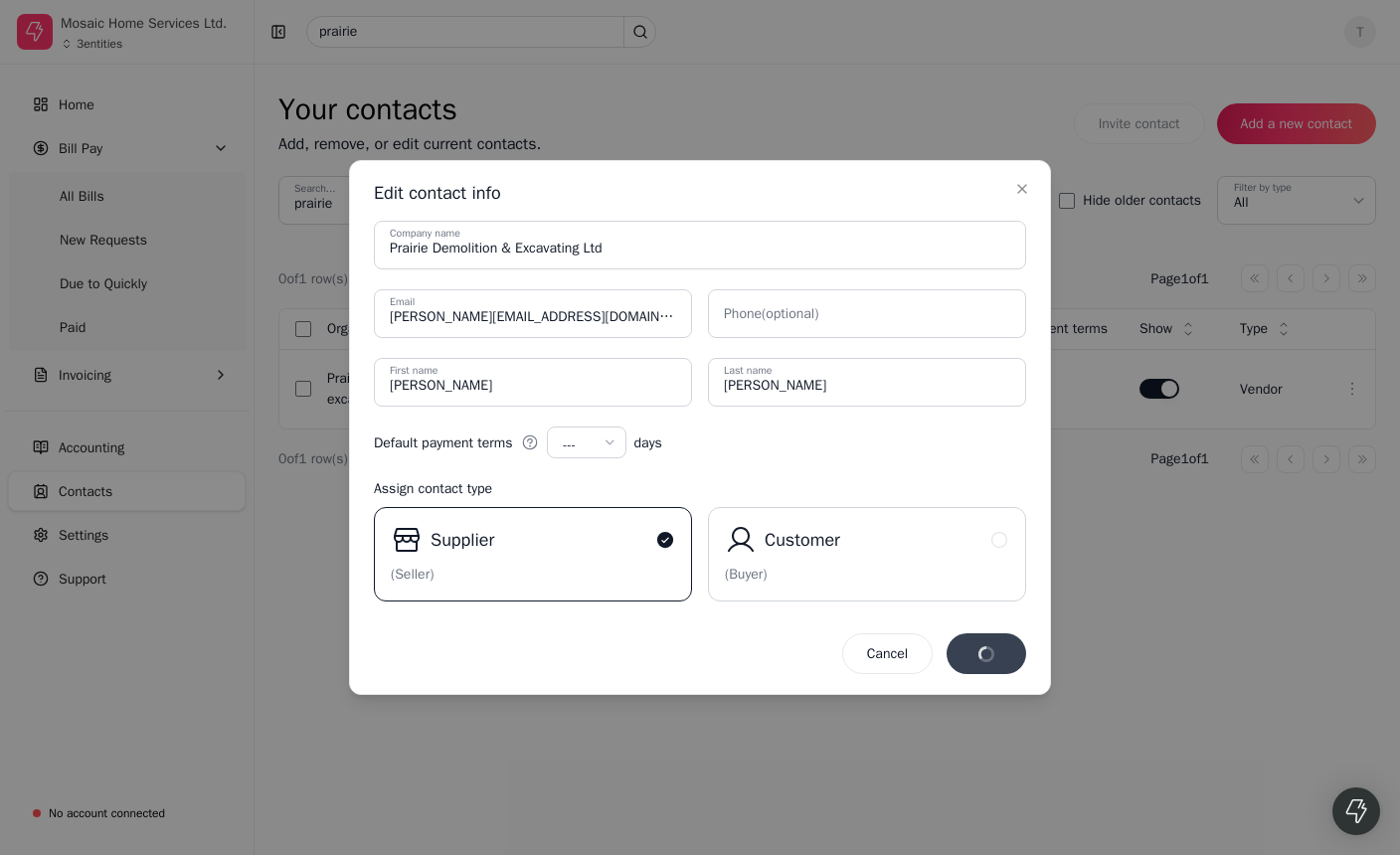 type 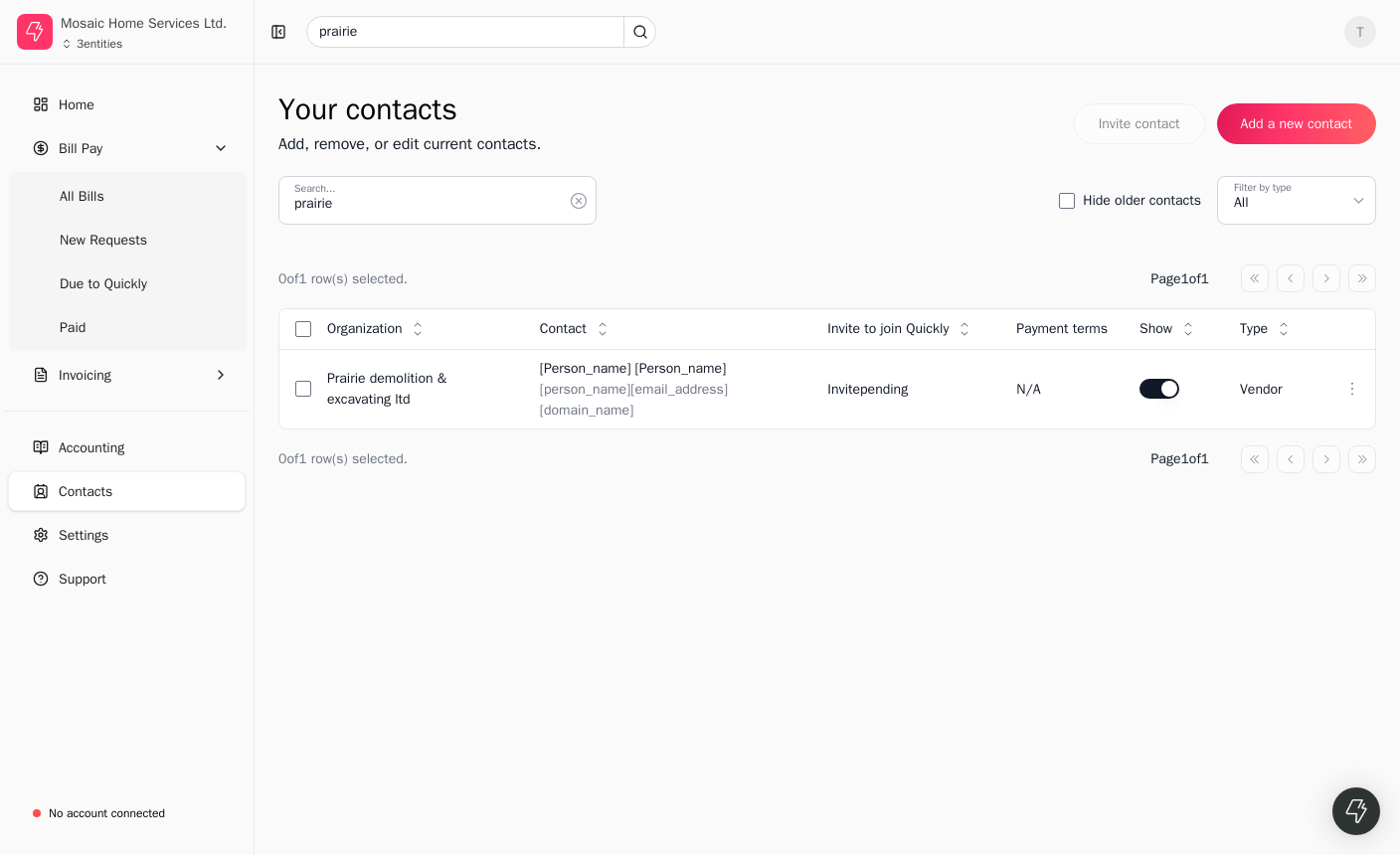 click 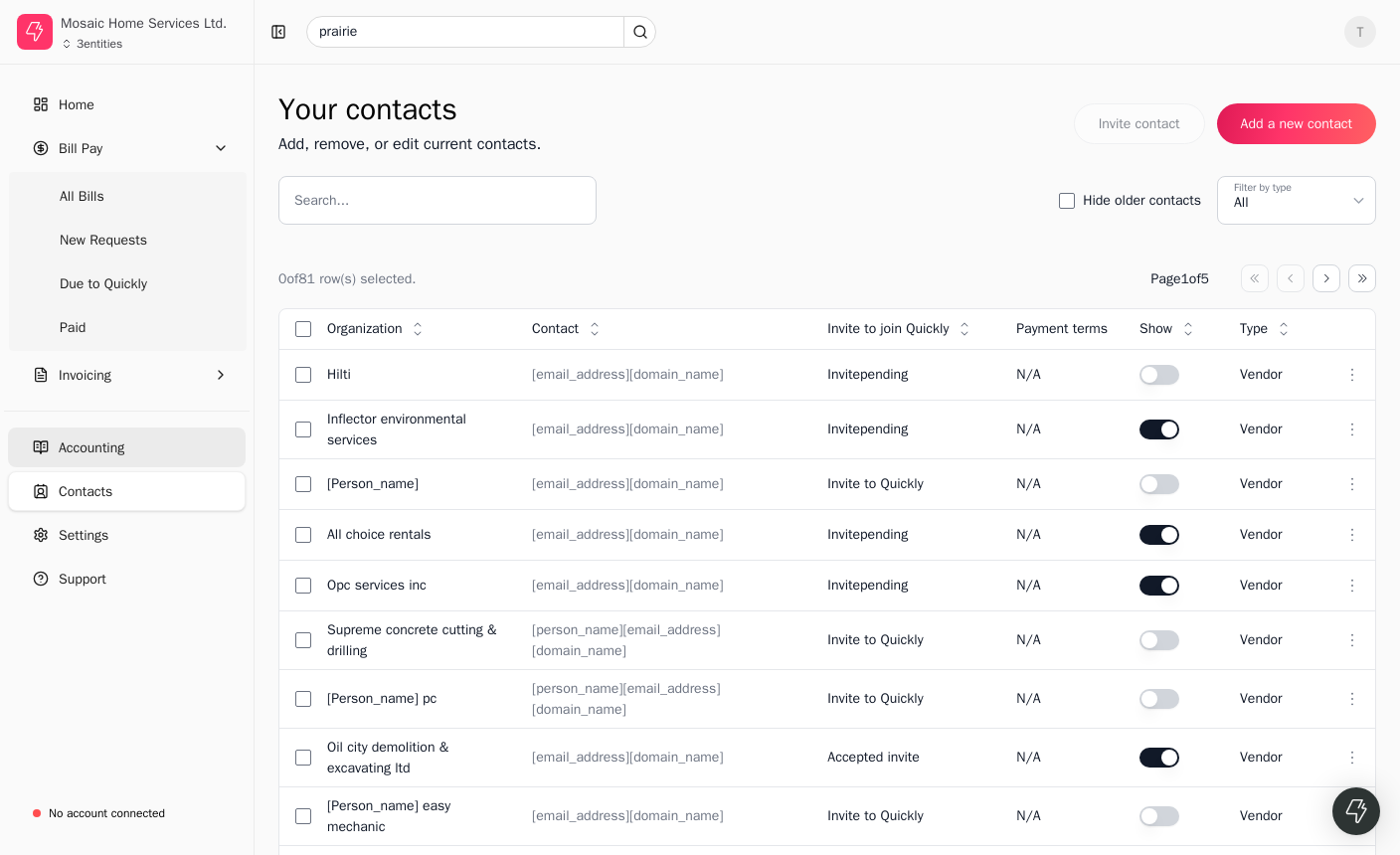click on "Accounting" at bounding box center (91, 447) 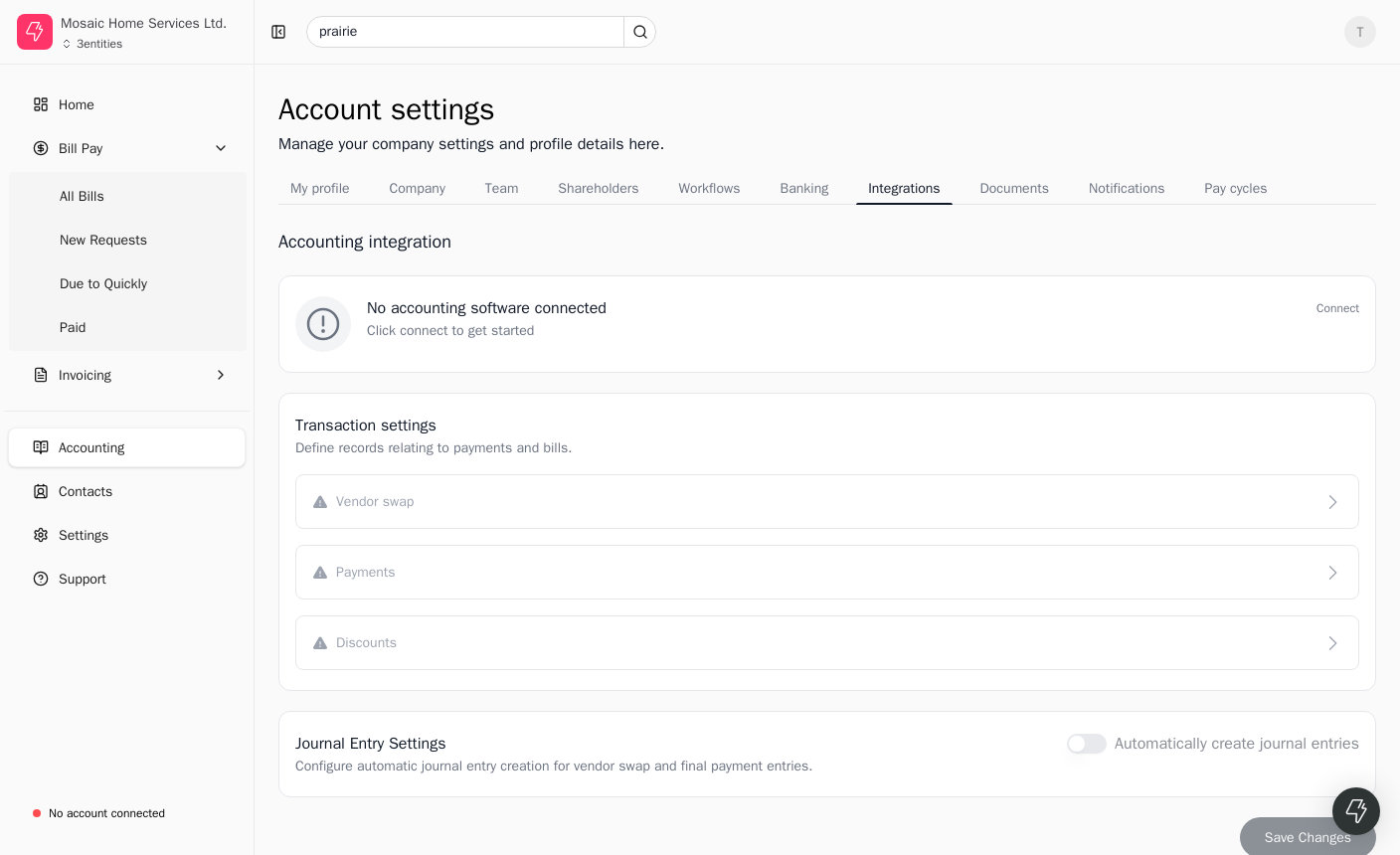 scroll, scrollTop: 540, scrollLeft: 0, axis: vertical 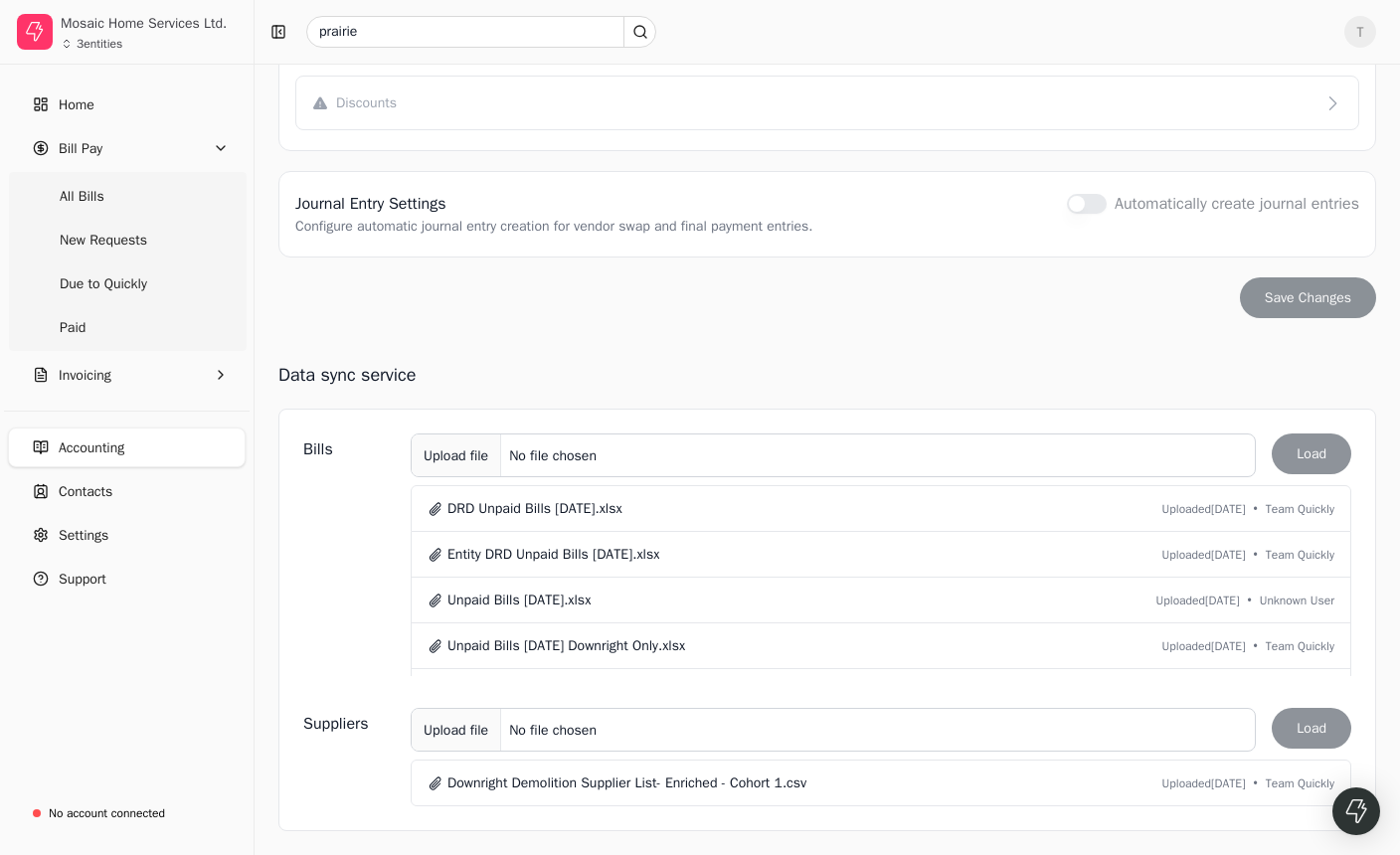 click on "Upload file No file chosen Load" at bounding box center (881, 455) 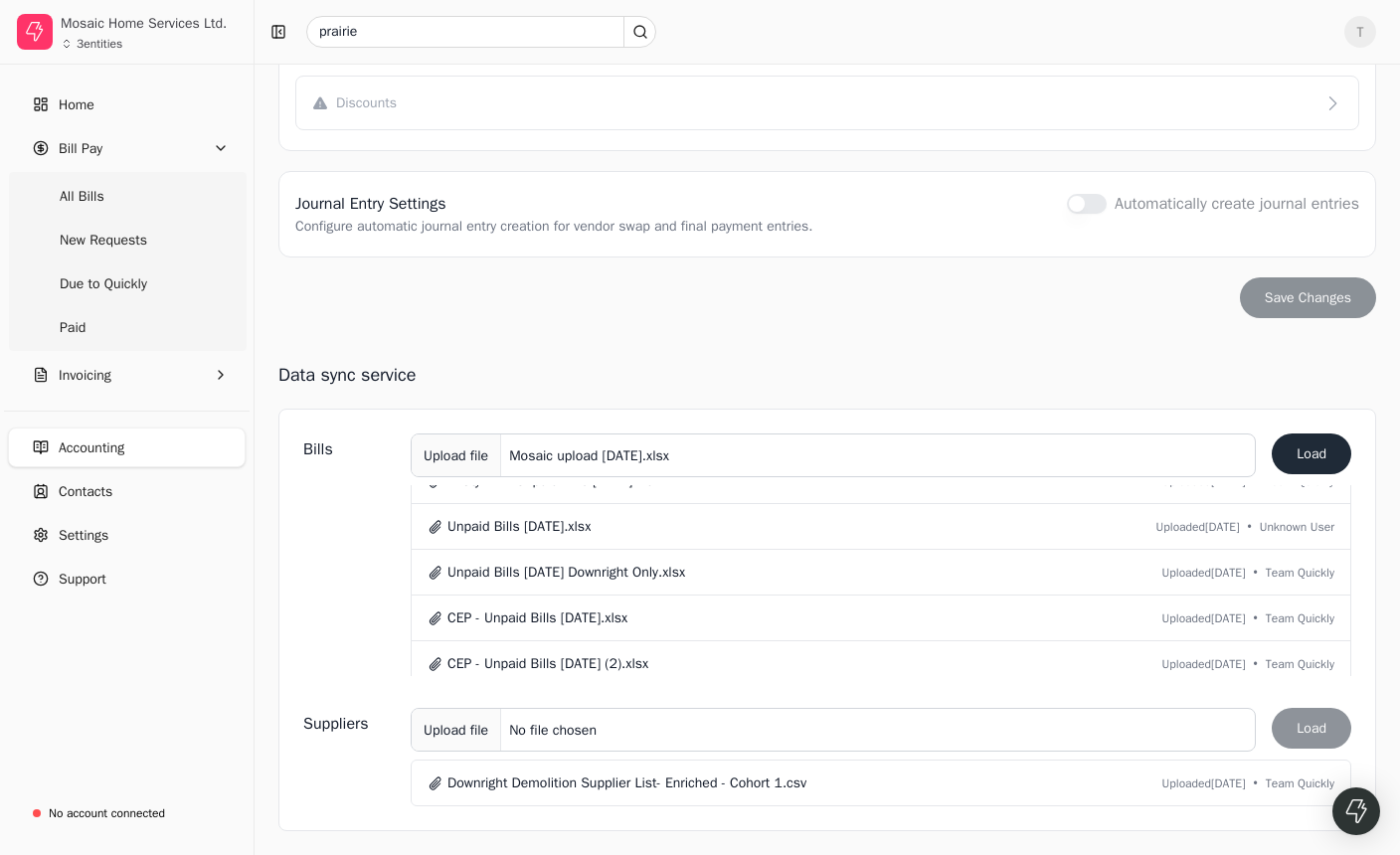 scroll, scrollTop: 86, scrollLeft: 0, axis: vertical 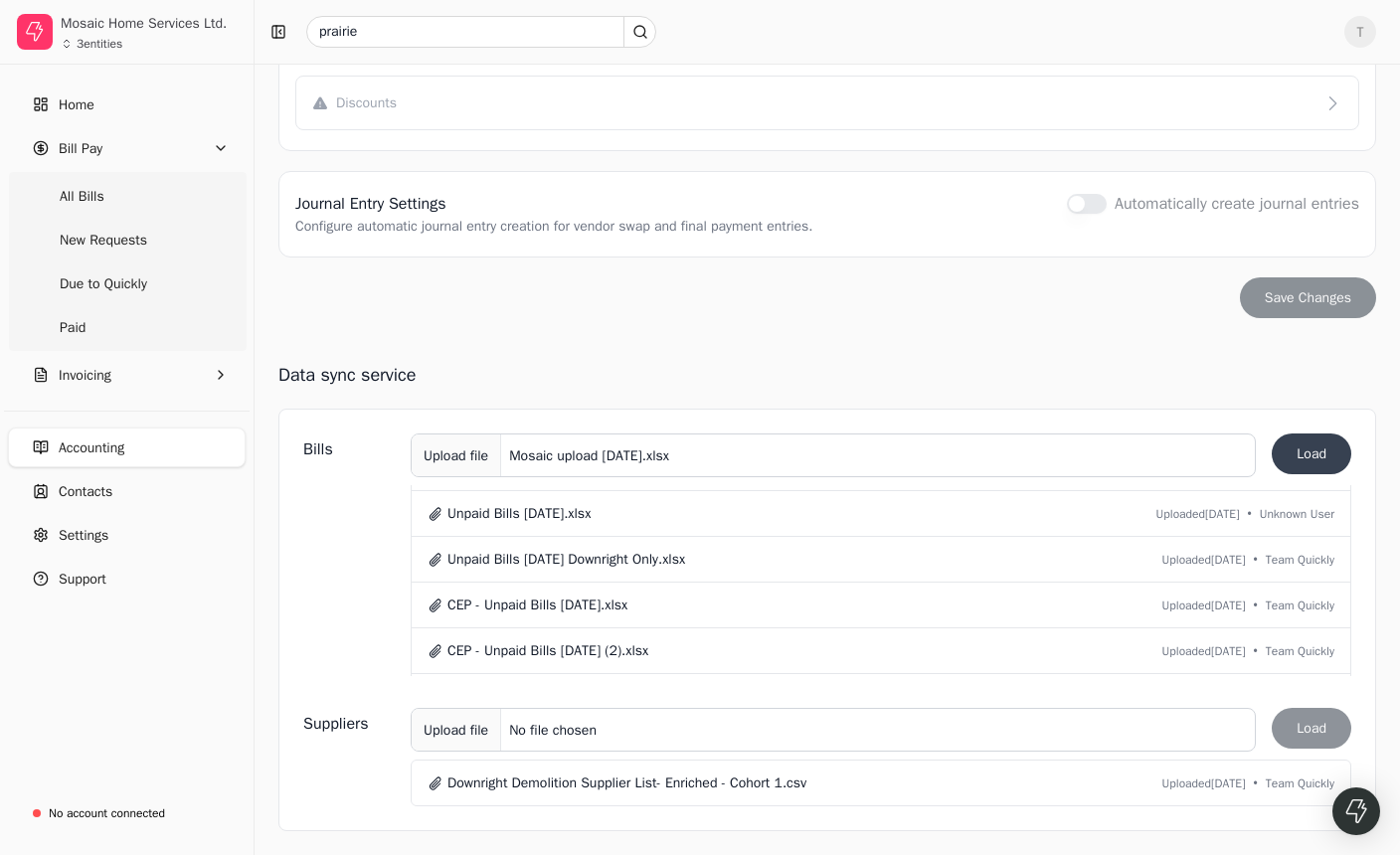 click on "Load" at bounding box center (1312, 453) 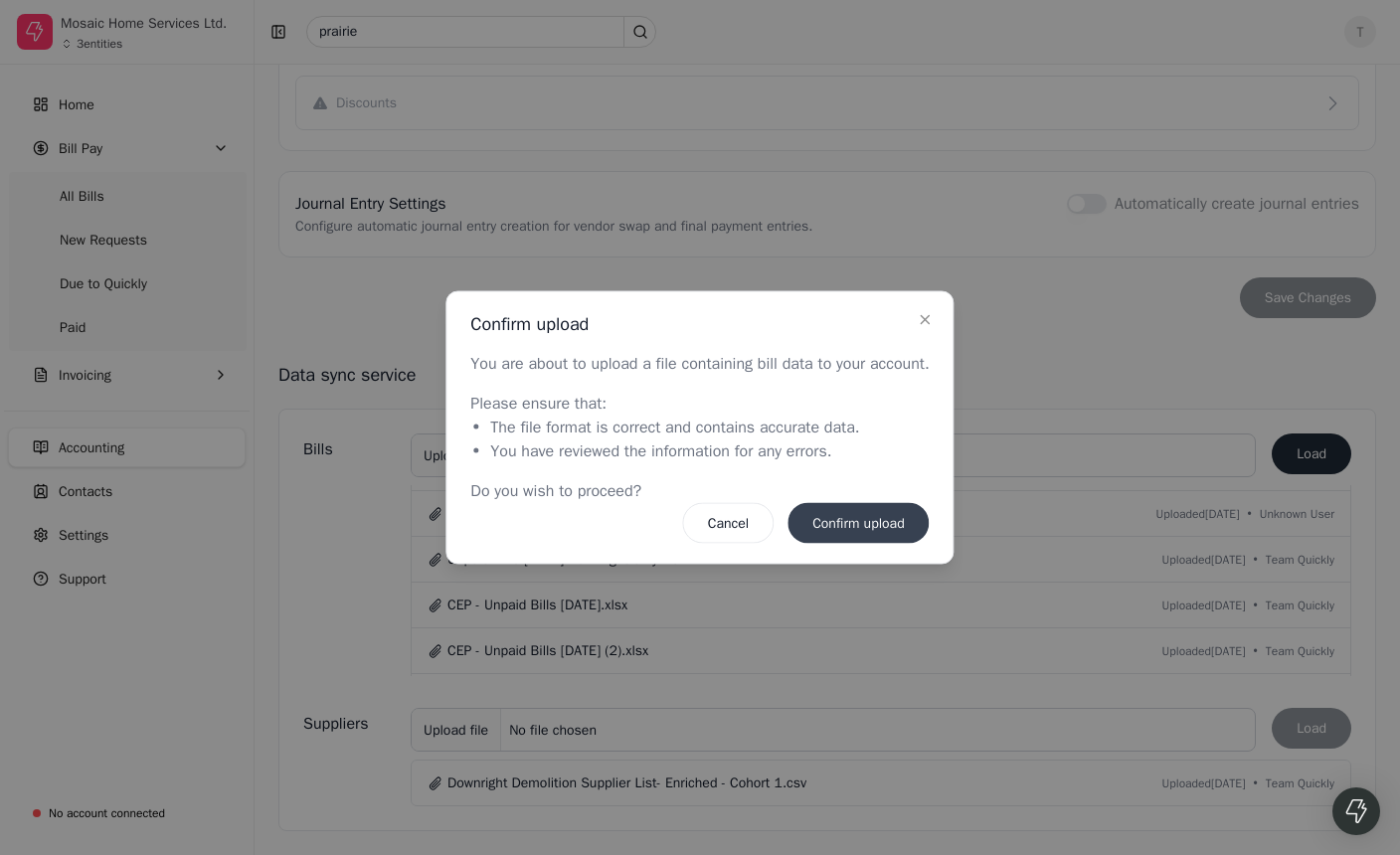 click on "Confirm upload" at bounding box center [858, 523] 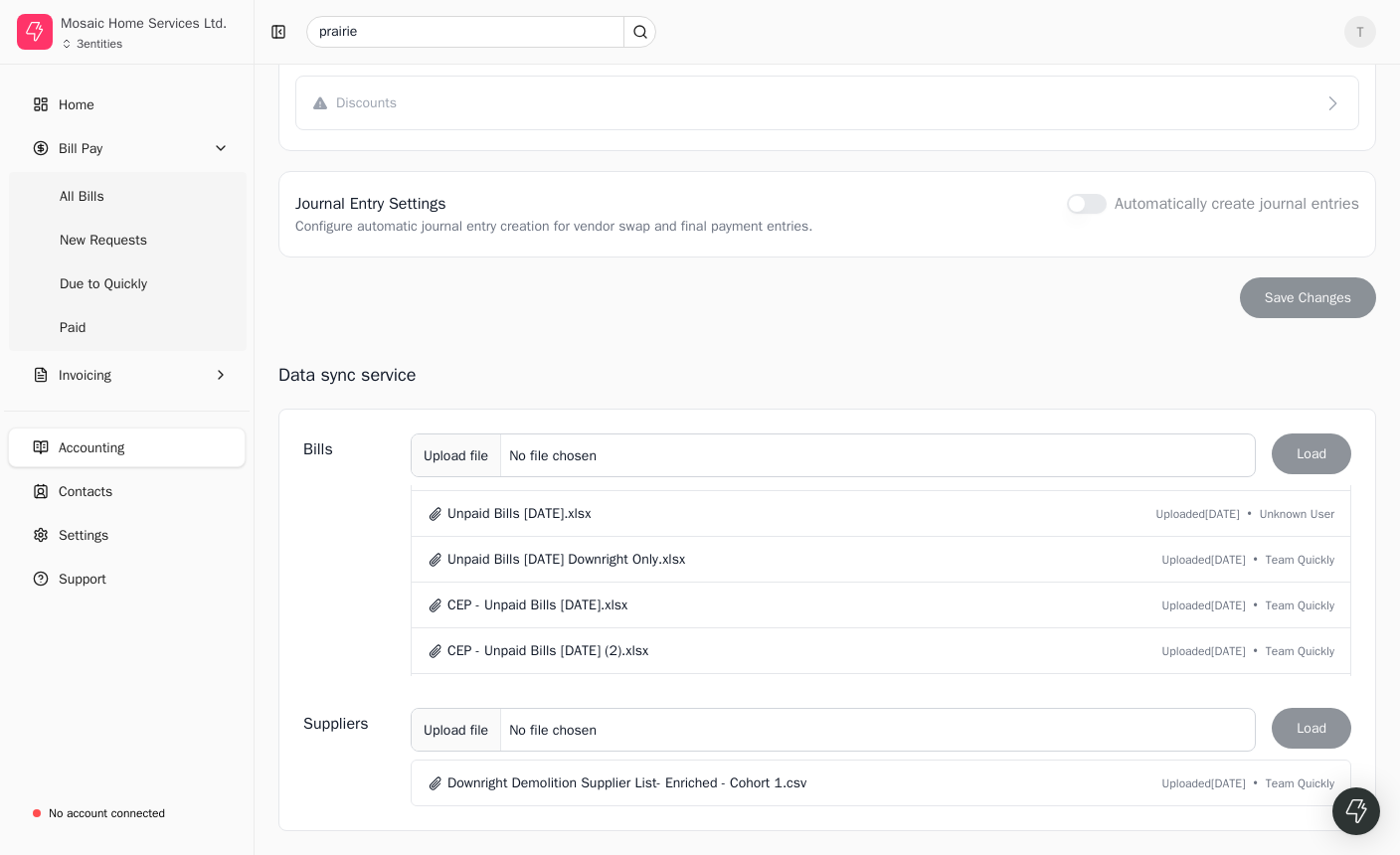 click on "T" at bounding box center [1360, 32] 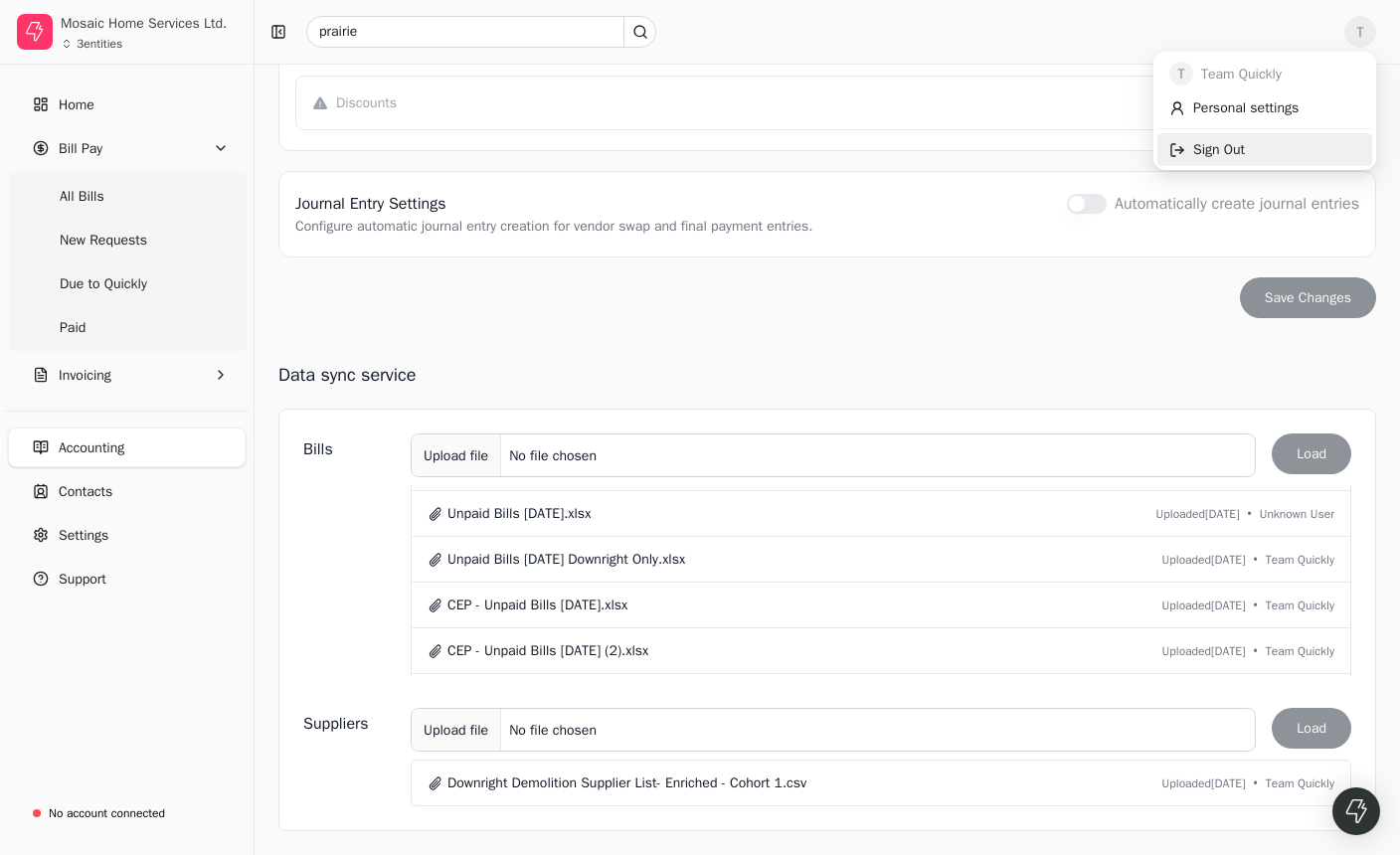 drag, startPoint x: 1280, startPoint y: 149, endPoint x: 1220, endPoint y: 173, distance: 64.62198 